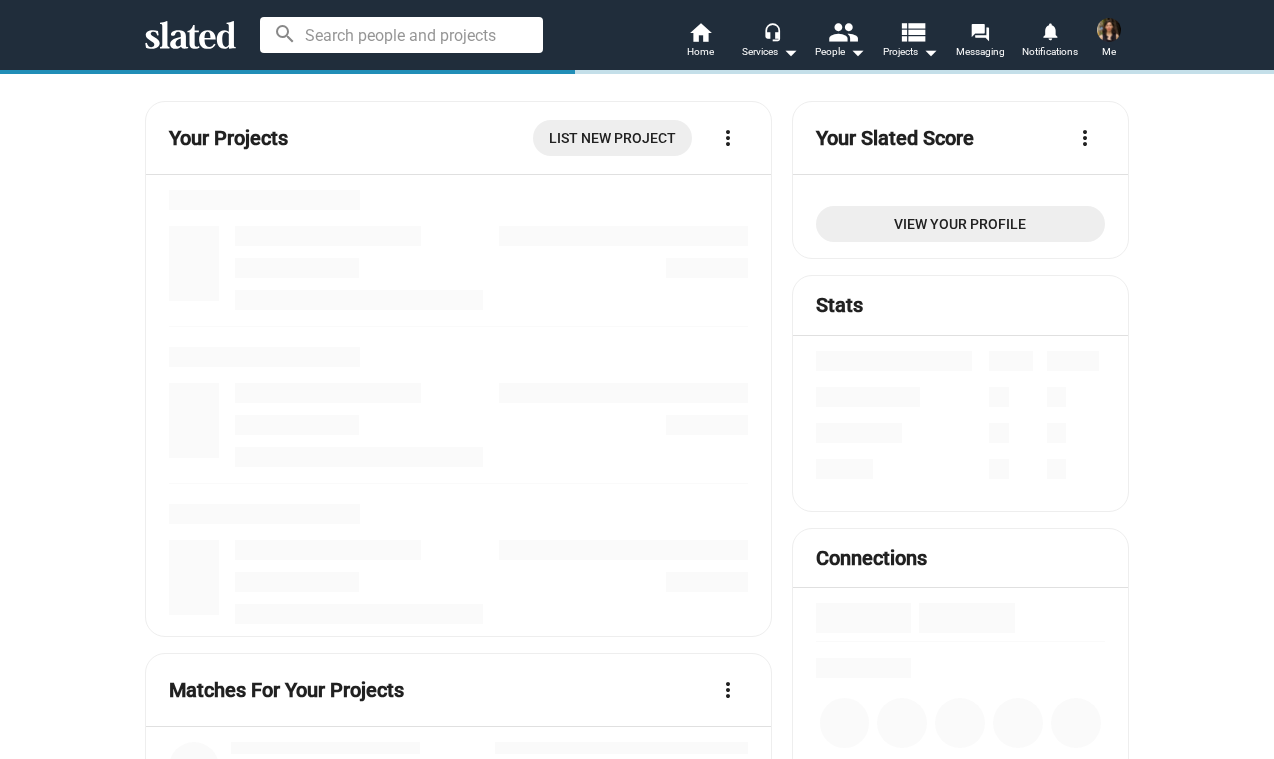 scroll, scrollTop: 0, scrollLeft: 0, axis: both 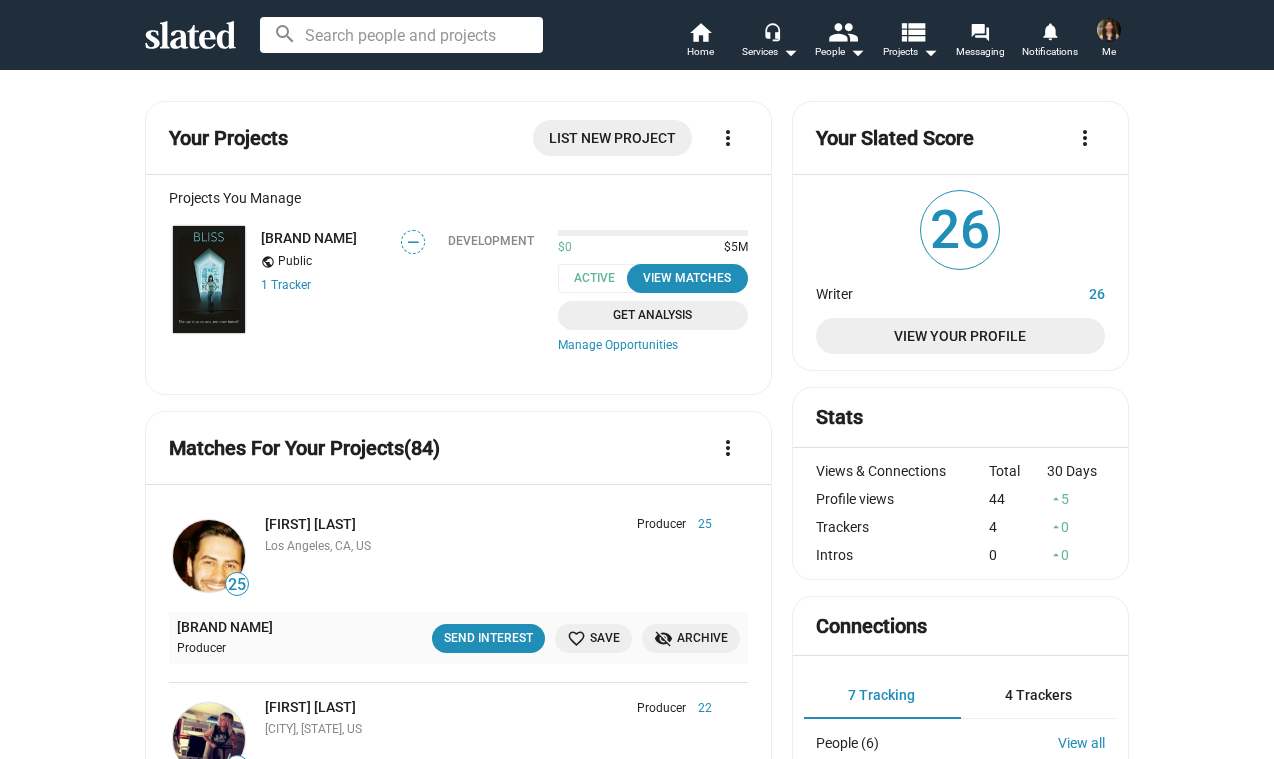 click at bounding box center (401, 35) 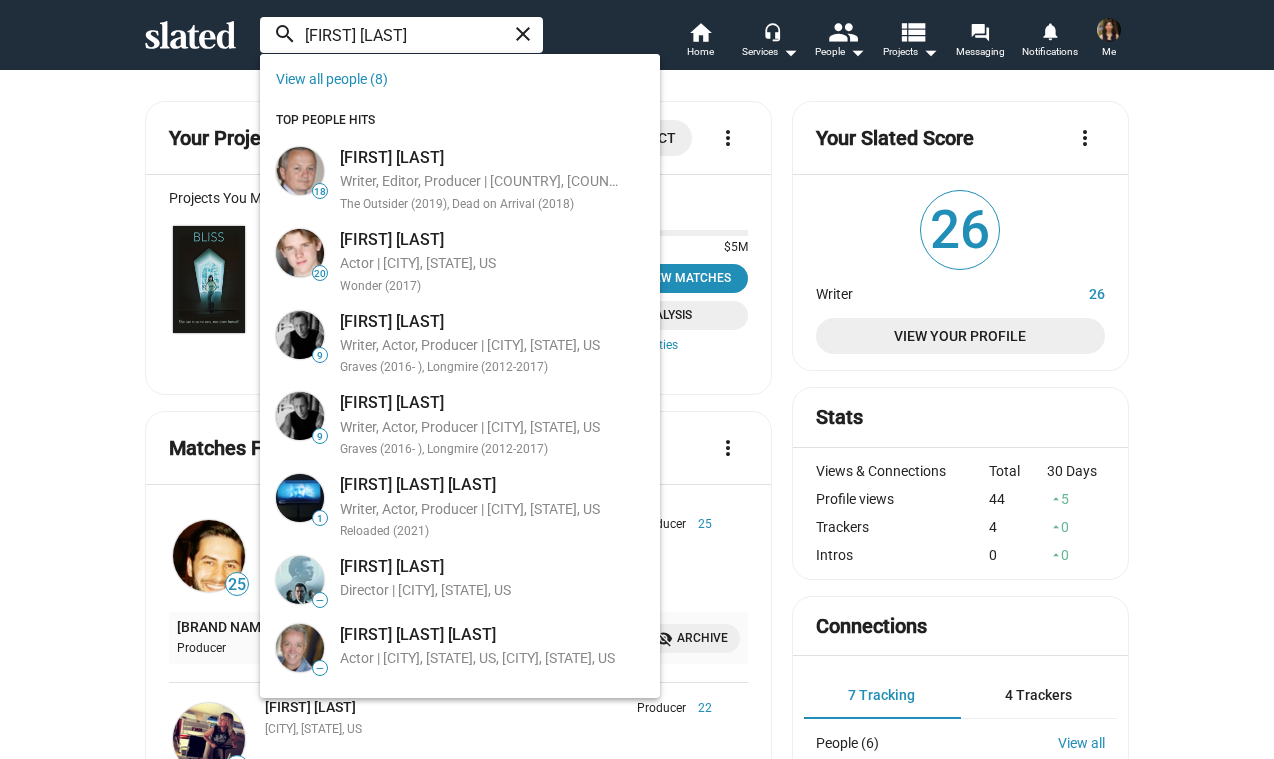 type on "Ryan serra" 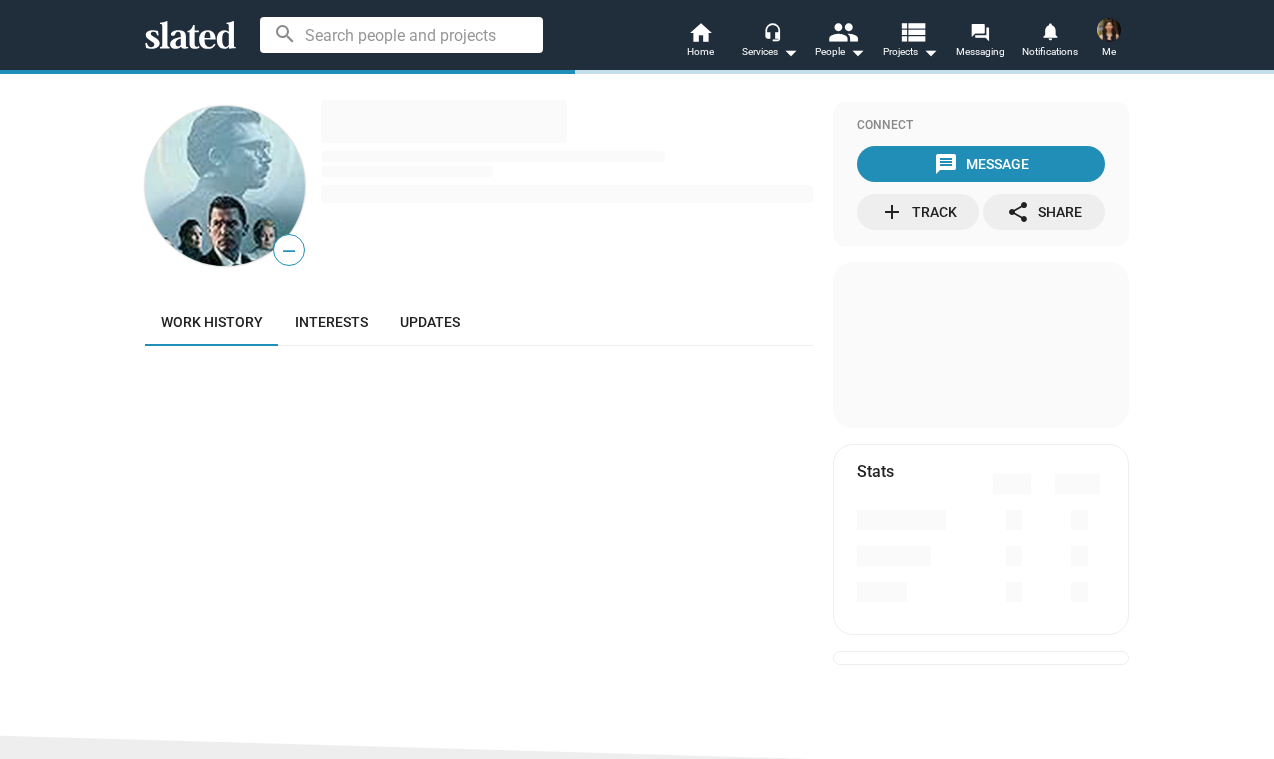 scroll, scrollTop: 0, scrollLeft: 0, axis: both 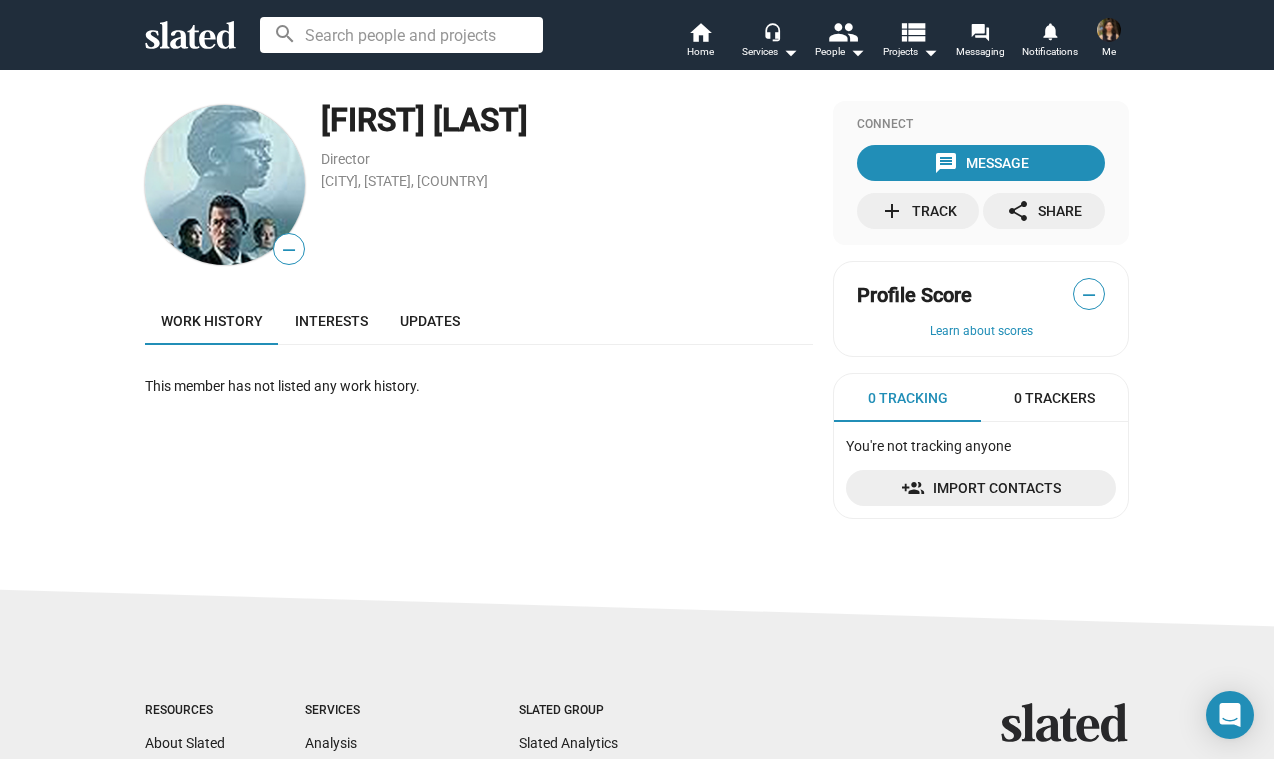 click on "Work history" at bounding box center (212, 321) 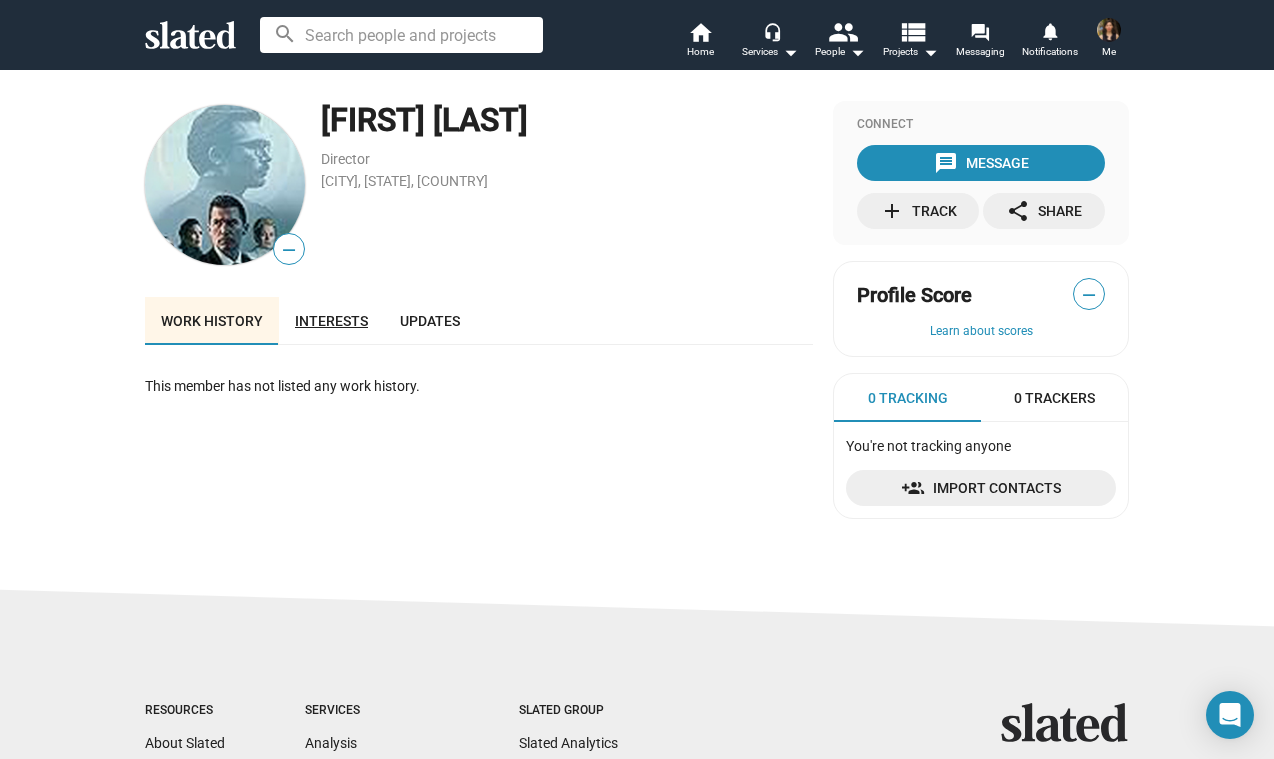 click on "Interests" at bounding box center (331, 321) 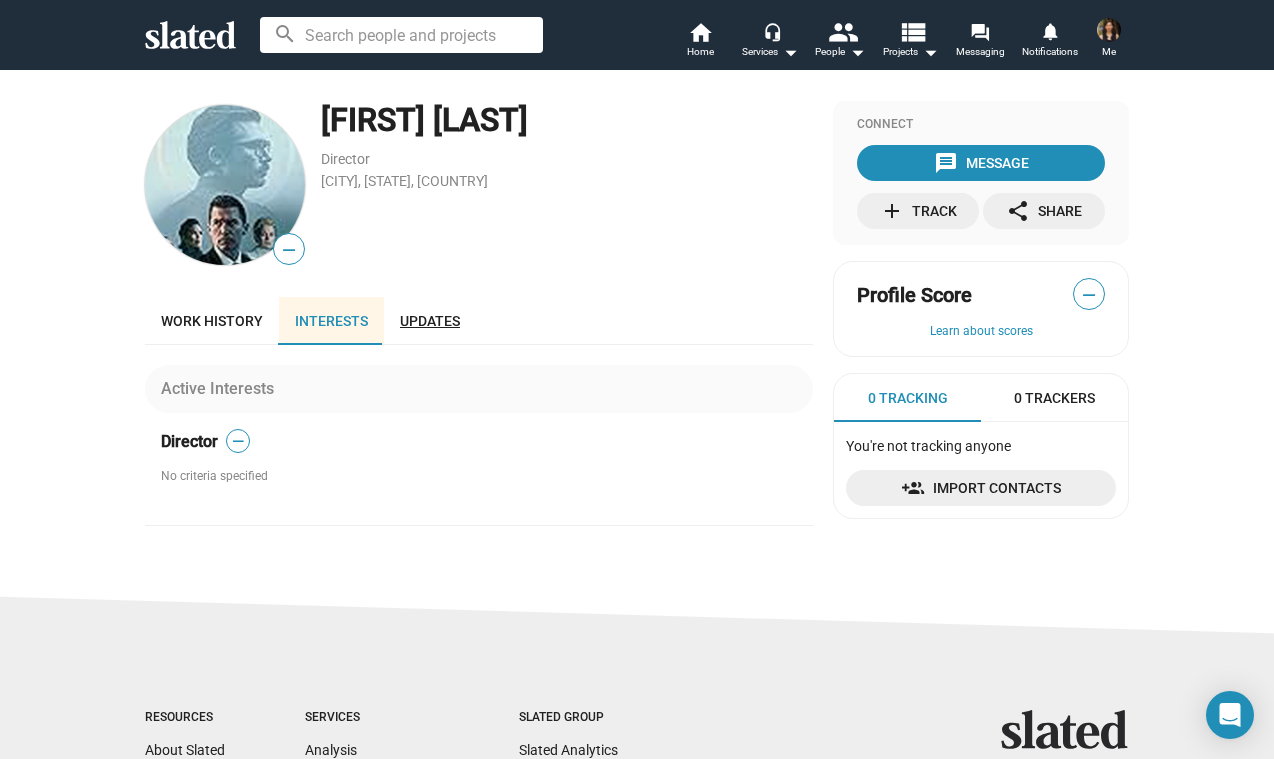 click on "Updates" at bounding box center [430, 321] 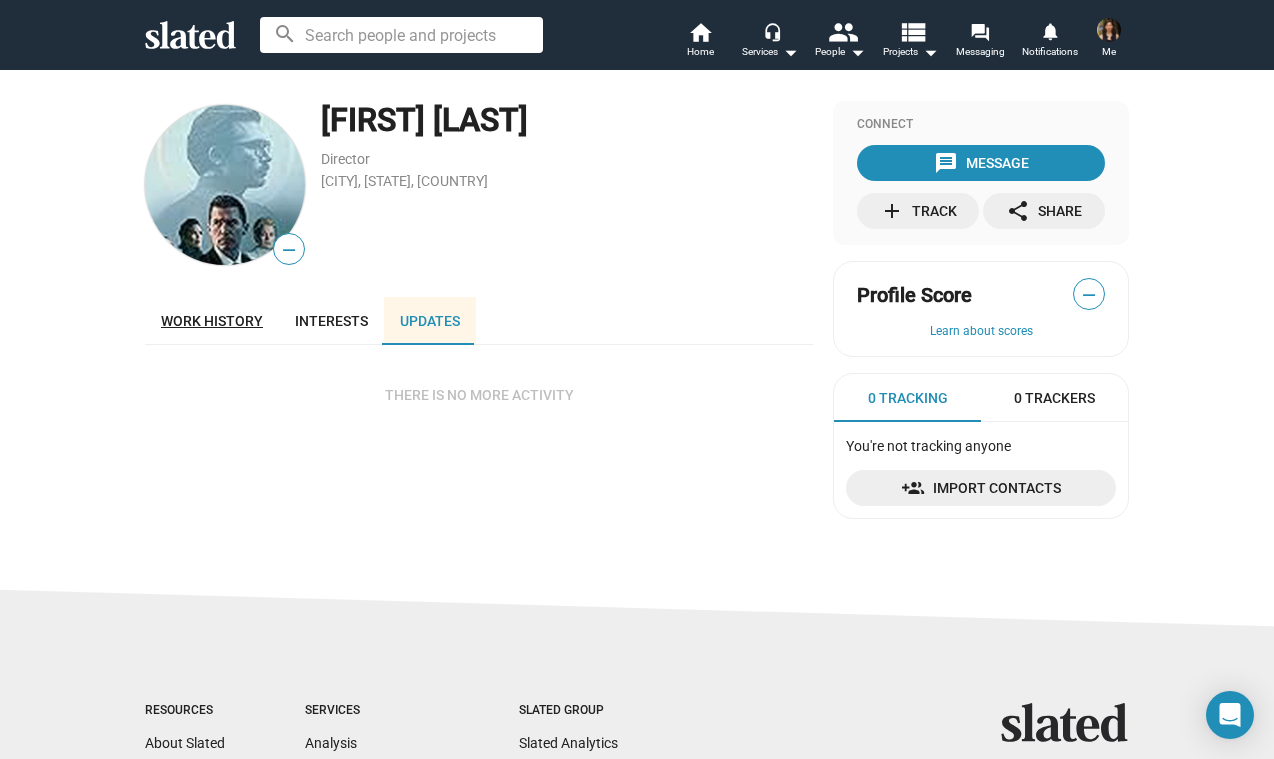 click on "Work history" at bounding box center [212, 321] 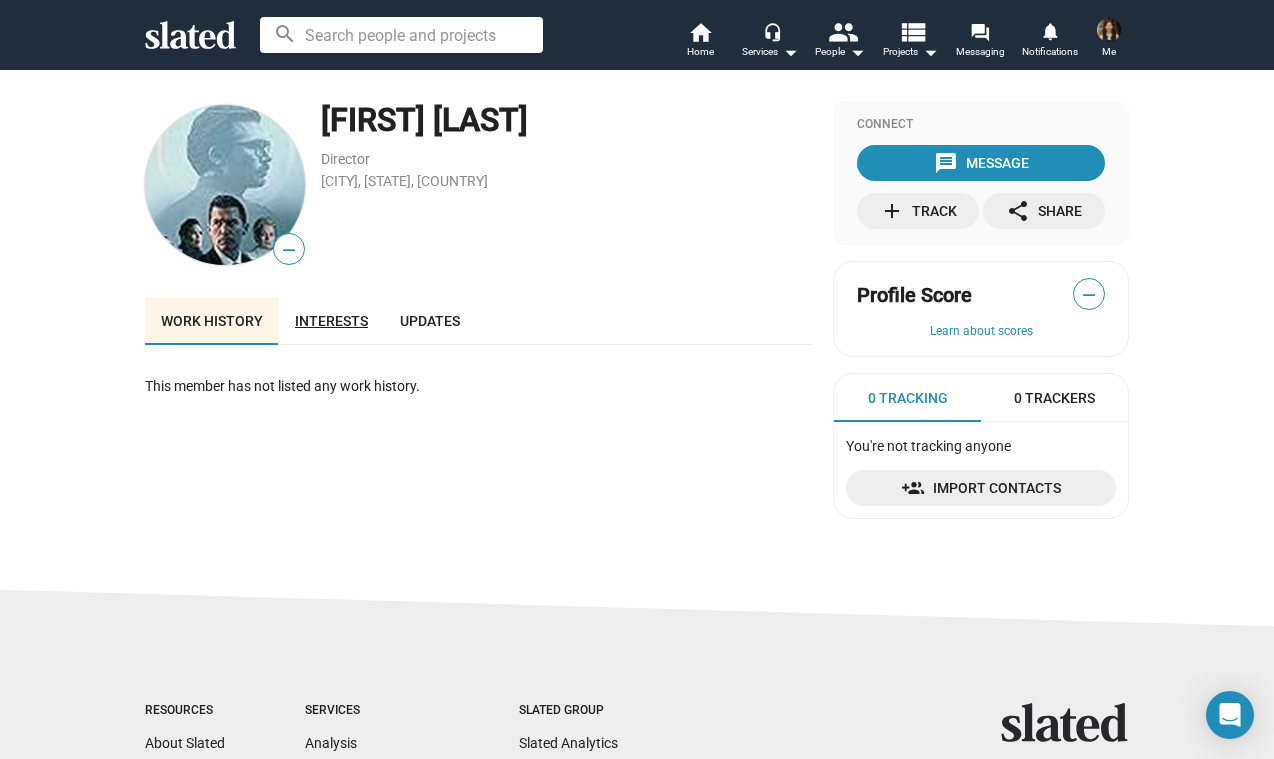 click on "Interests" at bounding box center [331, 321] 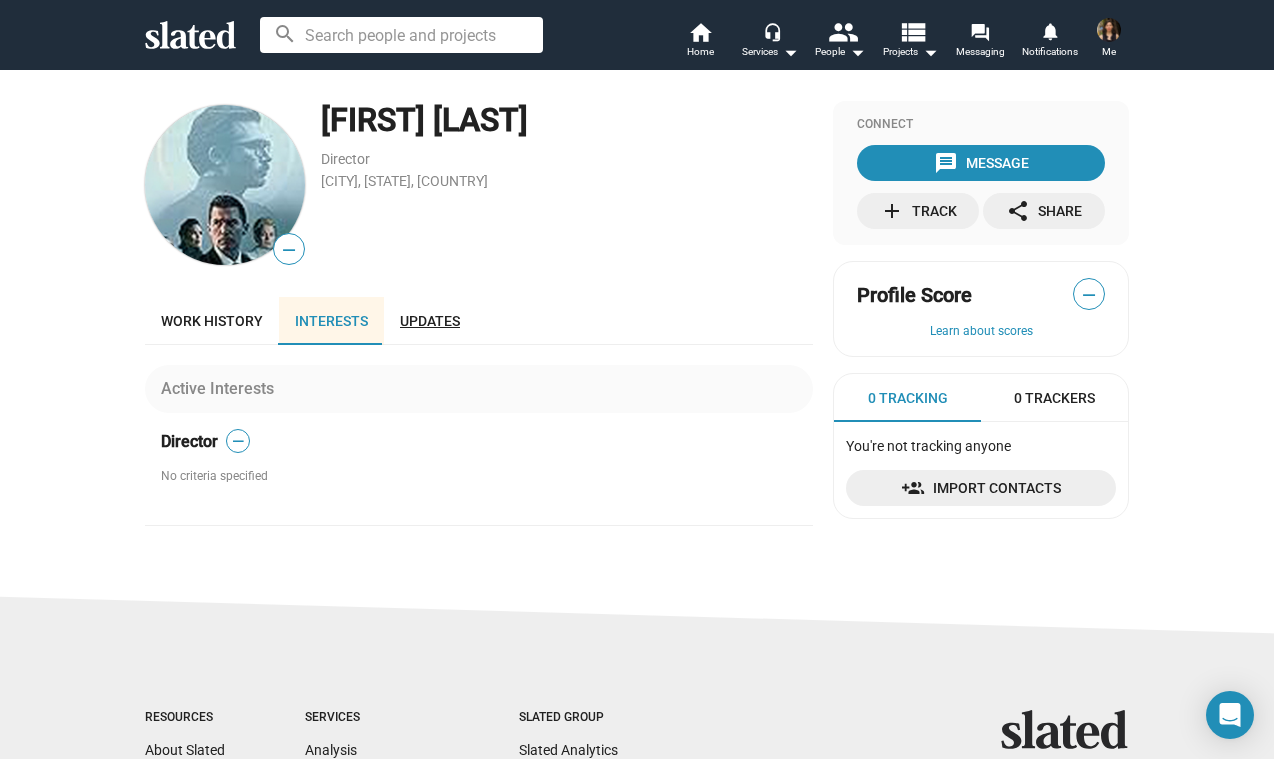 click on "Updates" at bounding box center (430, 321) 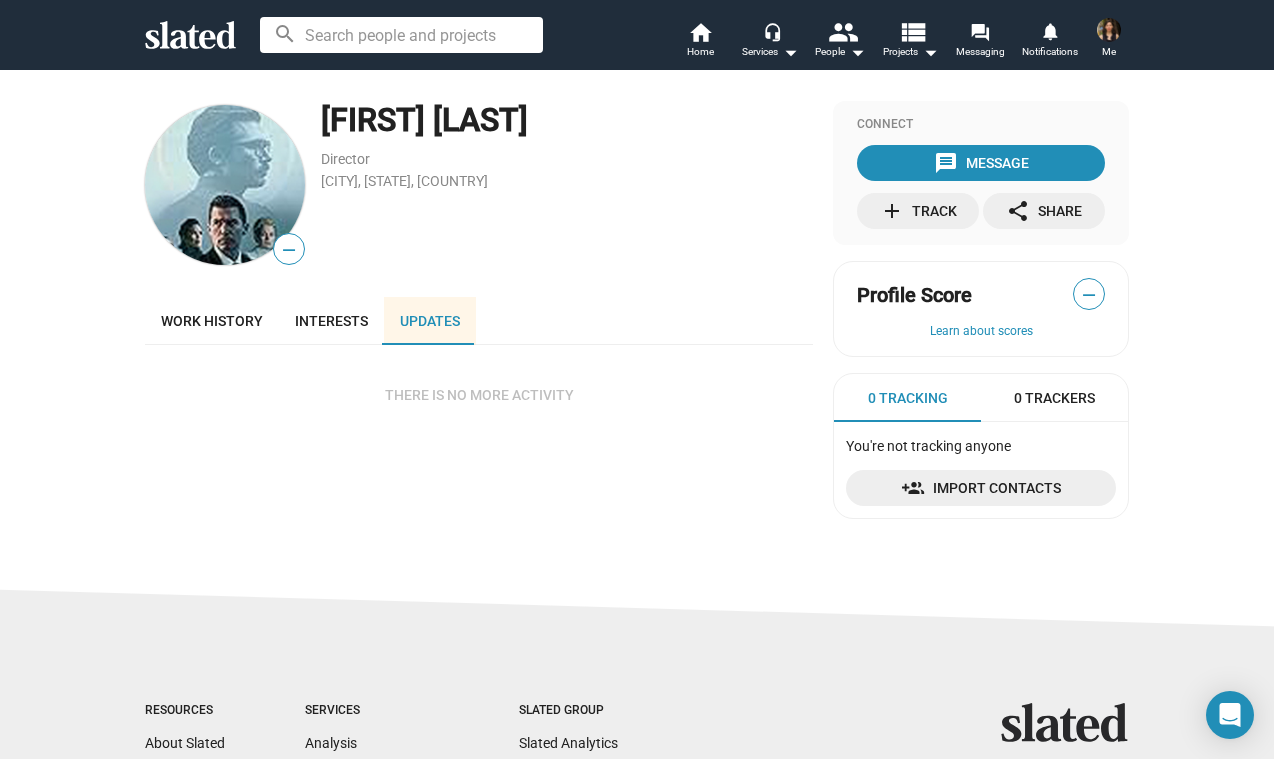 click on "add  Track" 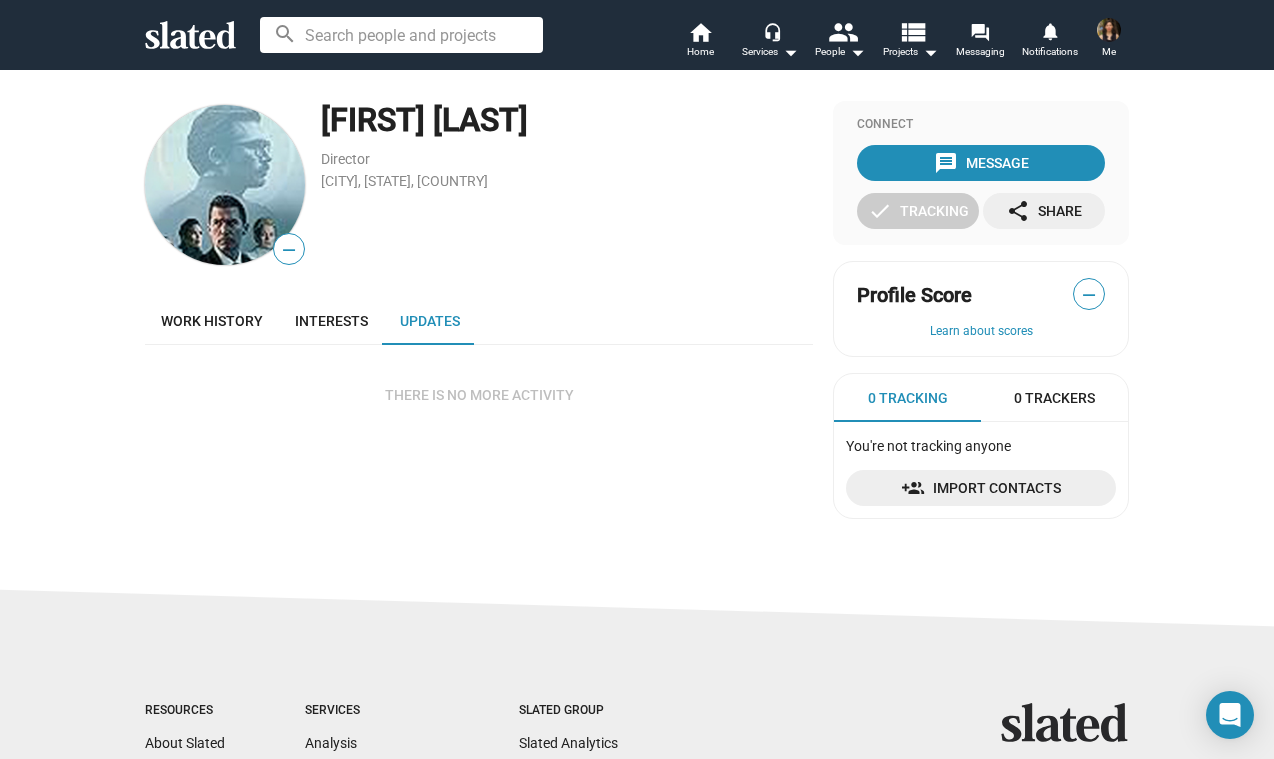 click at bounding box center [1109, 30] 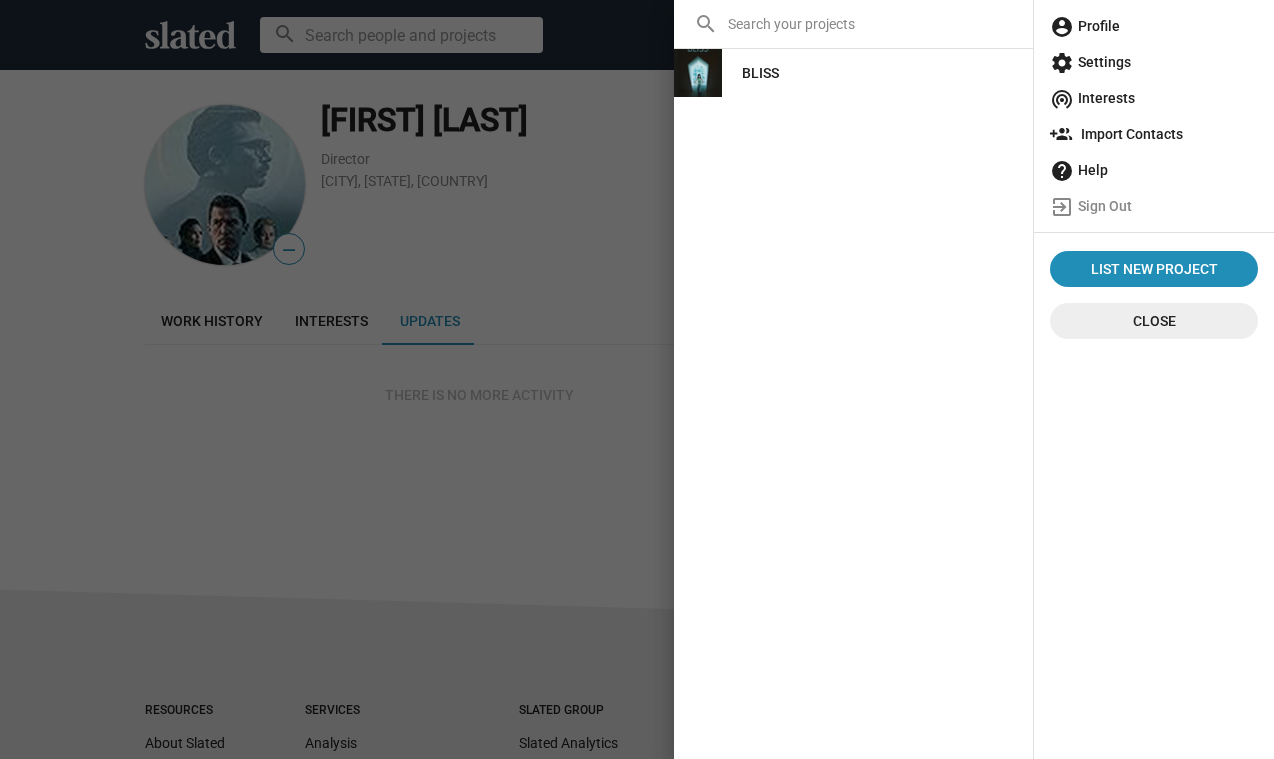 click on "account_circle Profile" 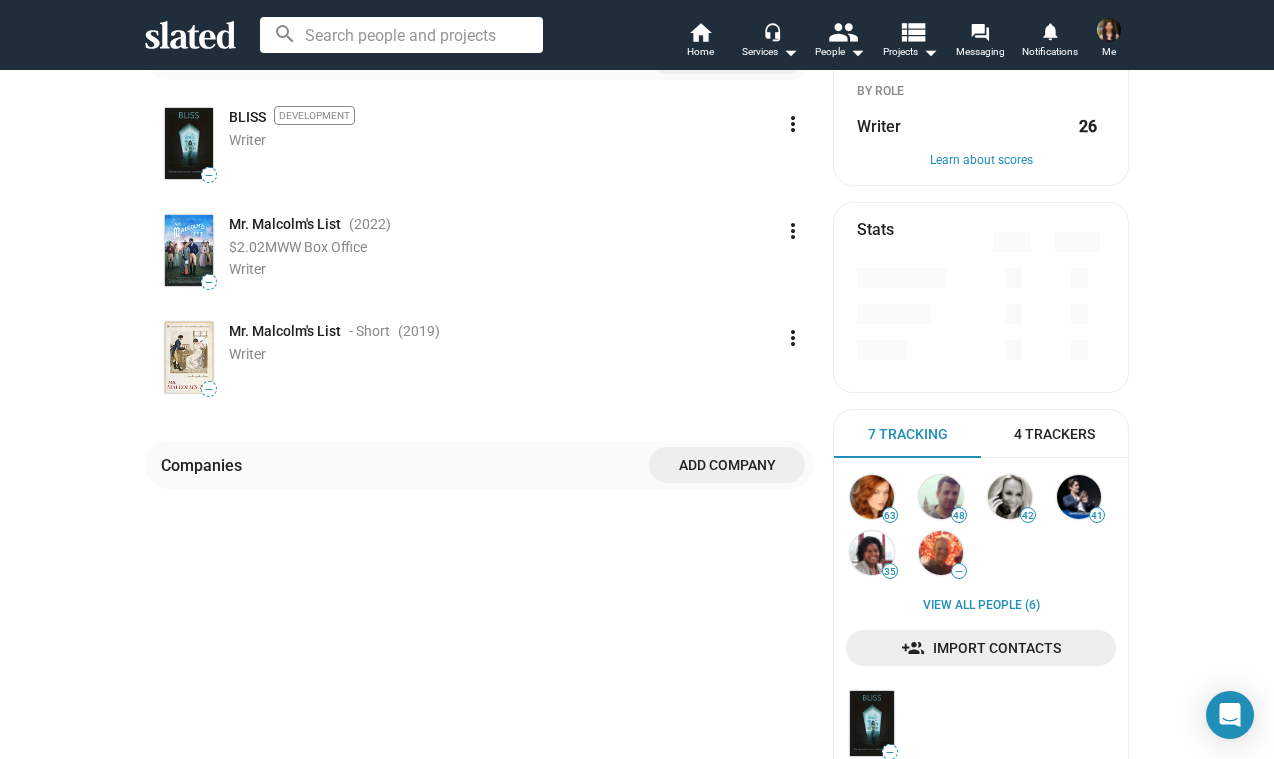 scroll, scrollTop: 458, scrollLeft: 0, axis: vertical 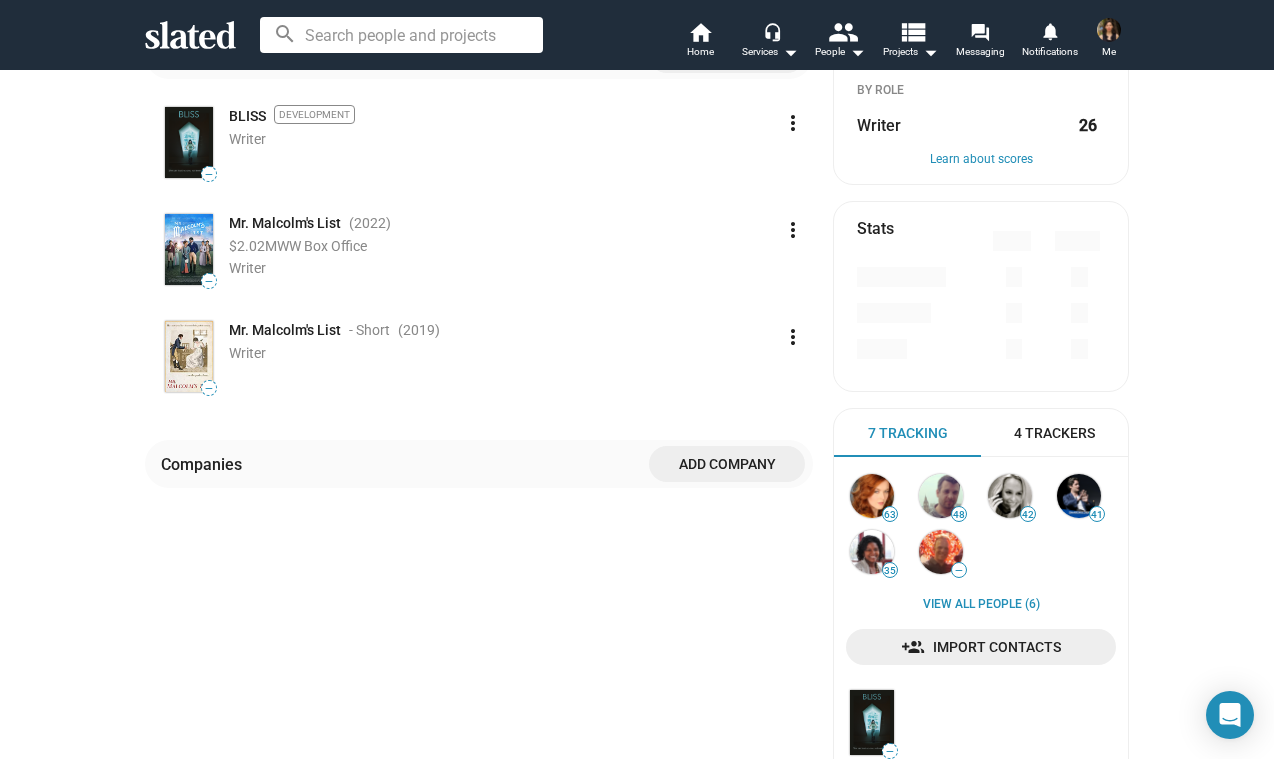 click on "7 Tracking" at bounding box center (908, 433) 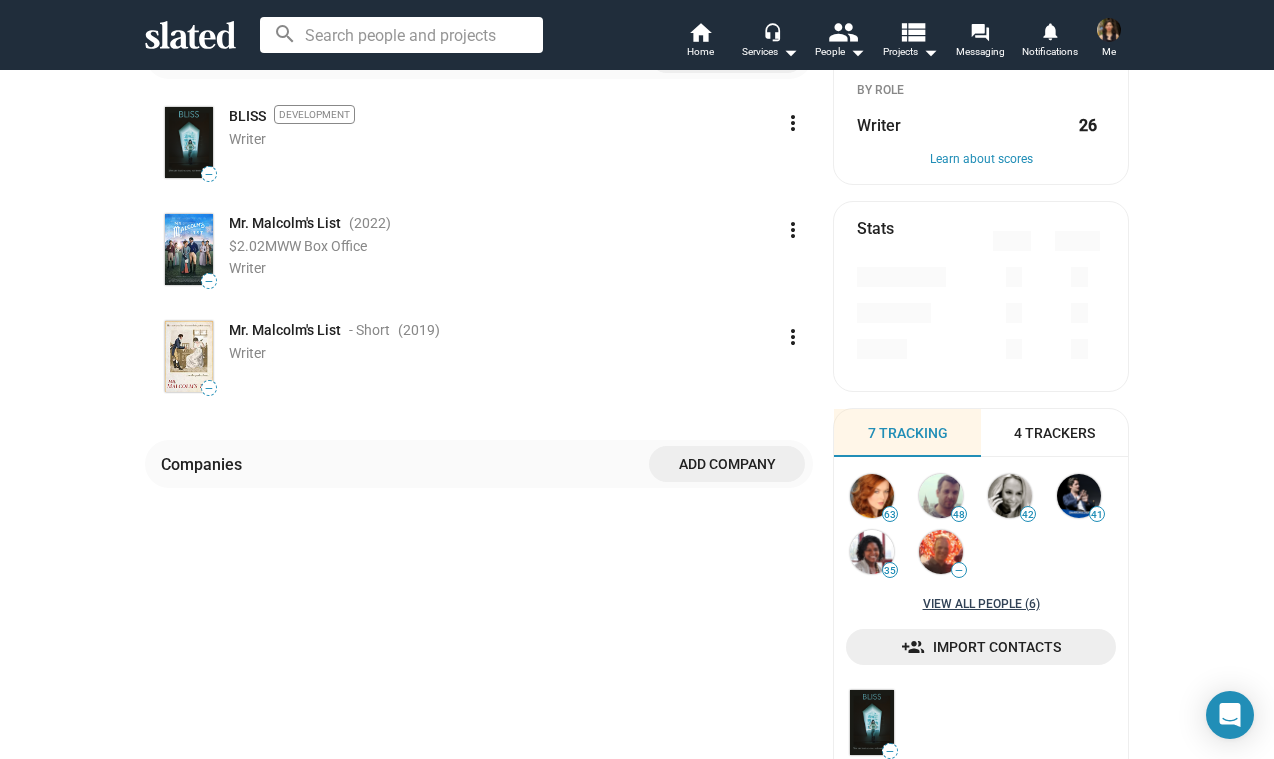 click on "View all People (6)" at bounding box center (981, 605) 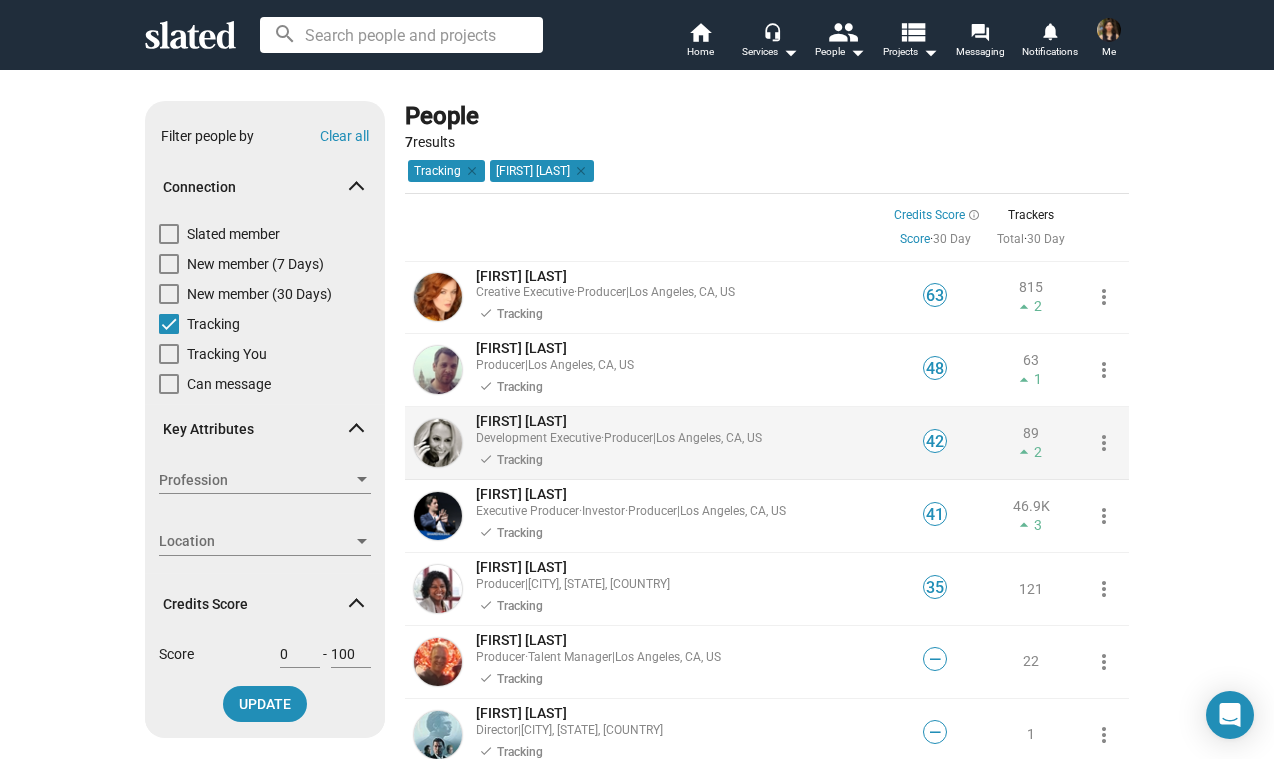 scroll, scrollTop: 0, scrollLeft: 0, axis: both 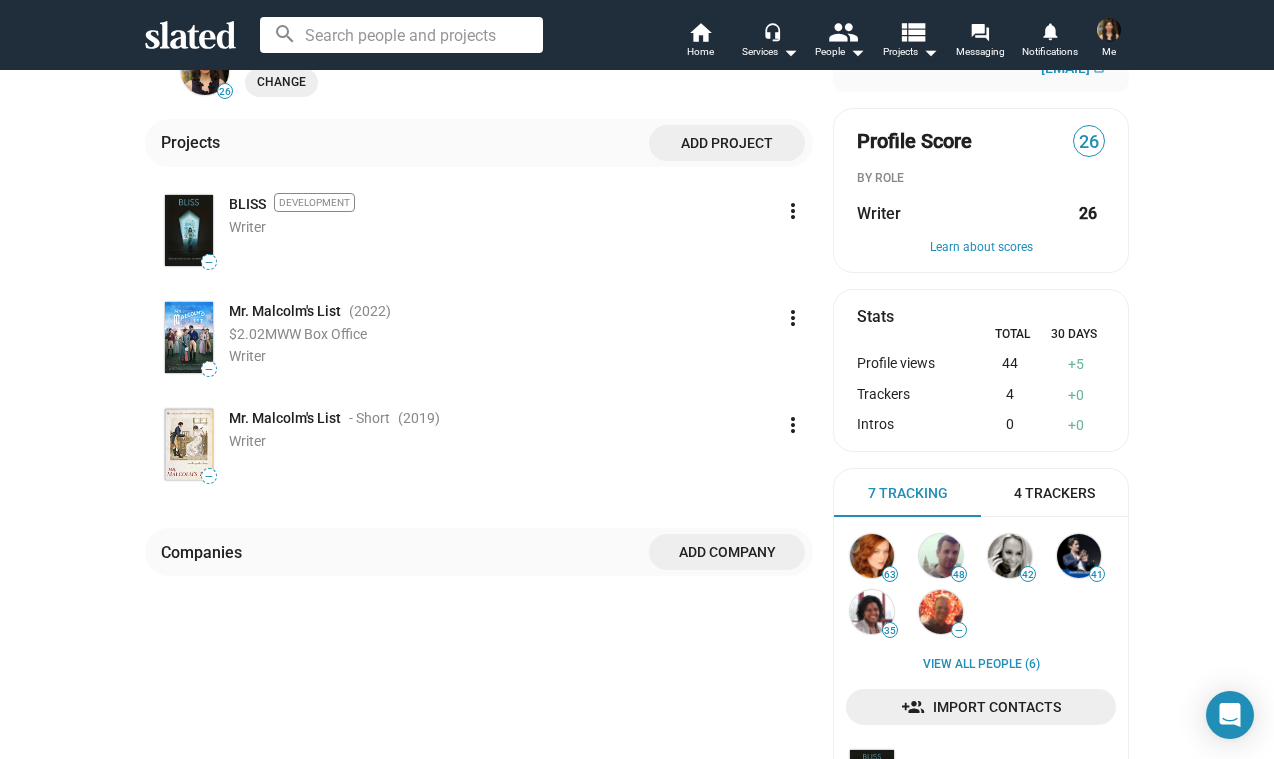 click on "4 Trackers" at bounding box center [1054, 493] 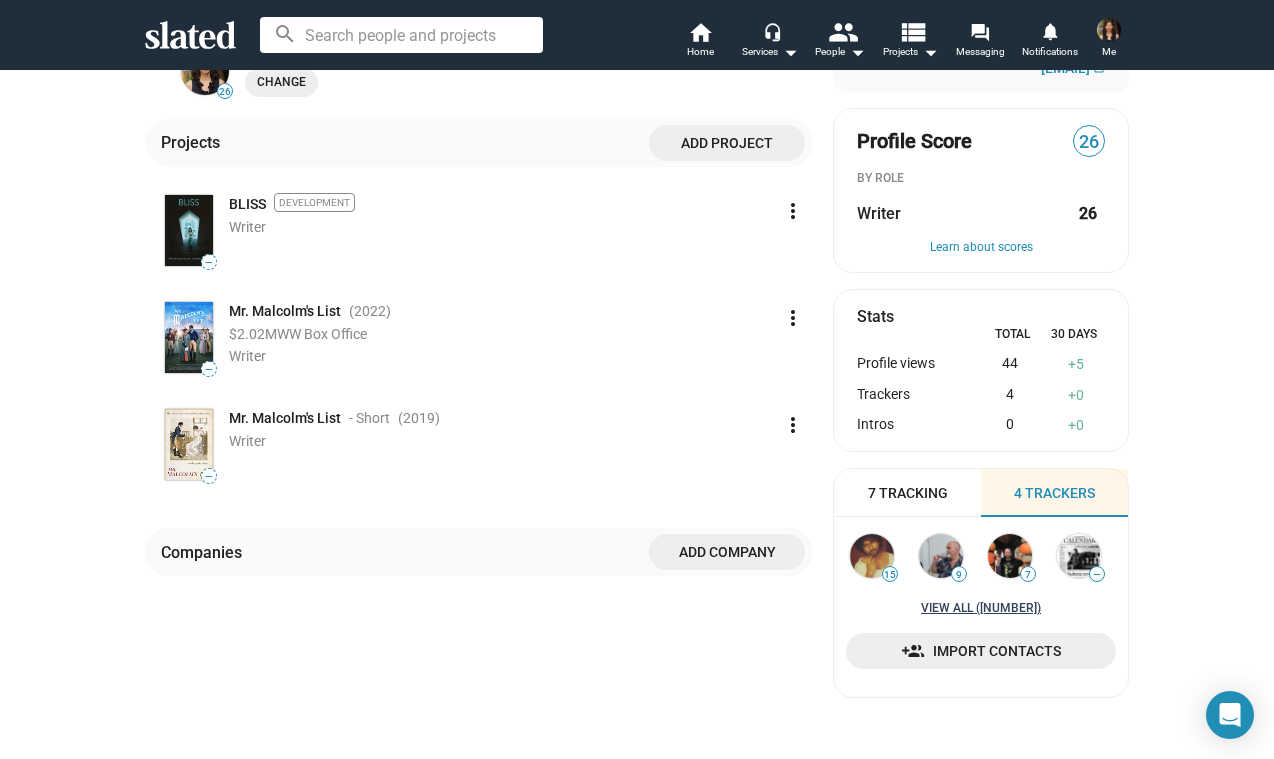 click on "View all ([NUMBER])" at bounding box center (981, 609) 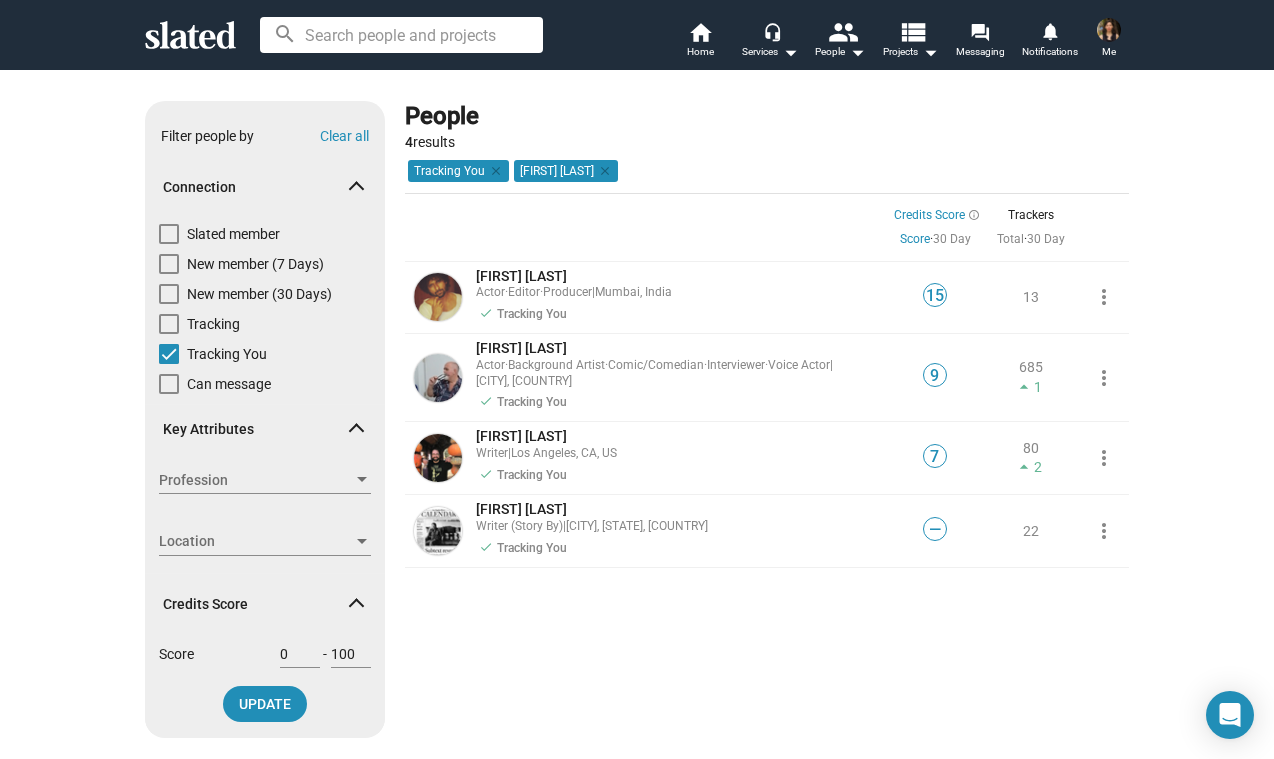 scroll, scrollTop: 0, scrollLeft: 0, axis: both 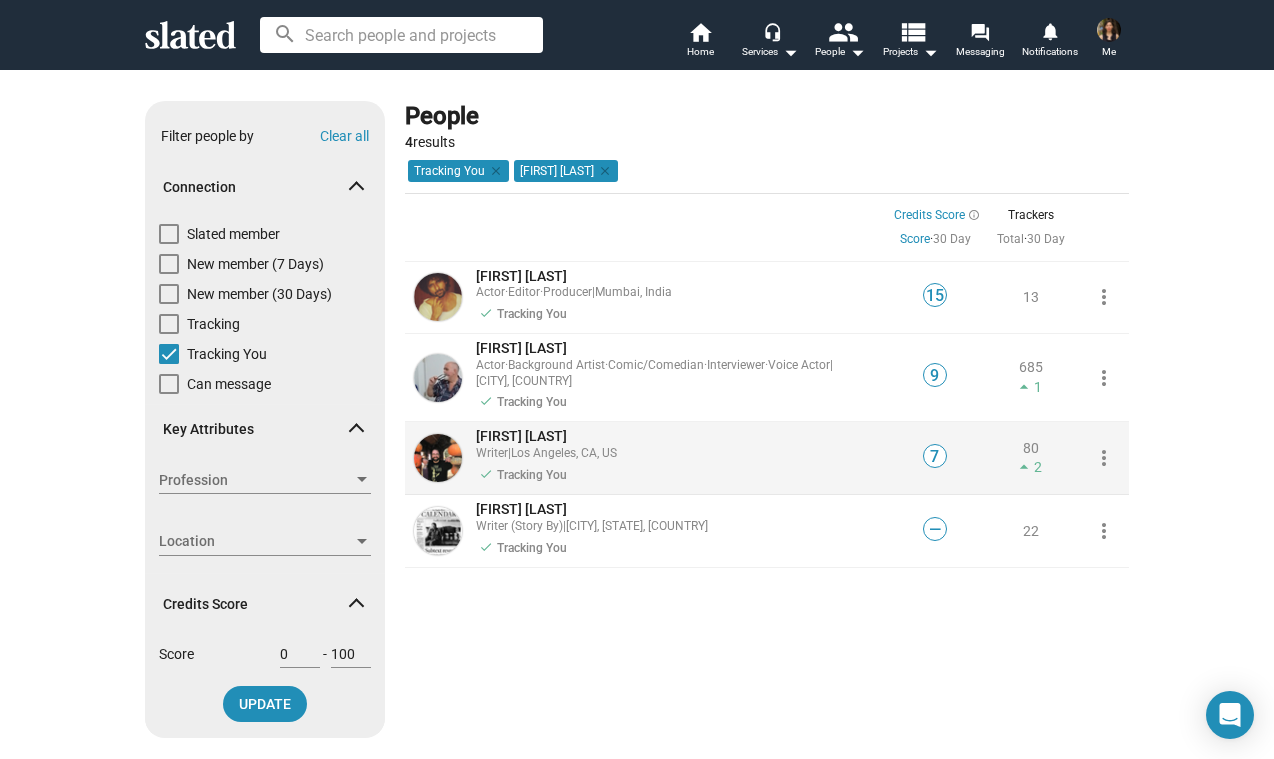 click on "[FIRST] [LAST]" 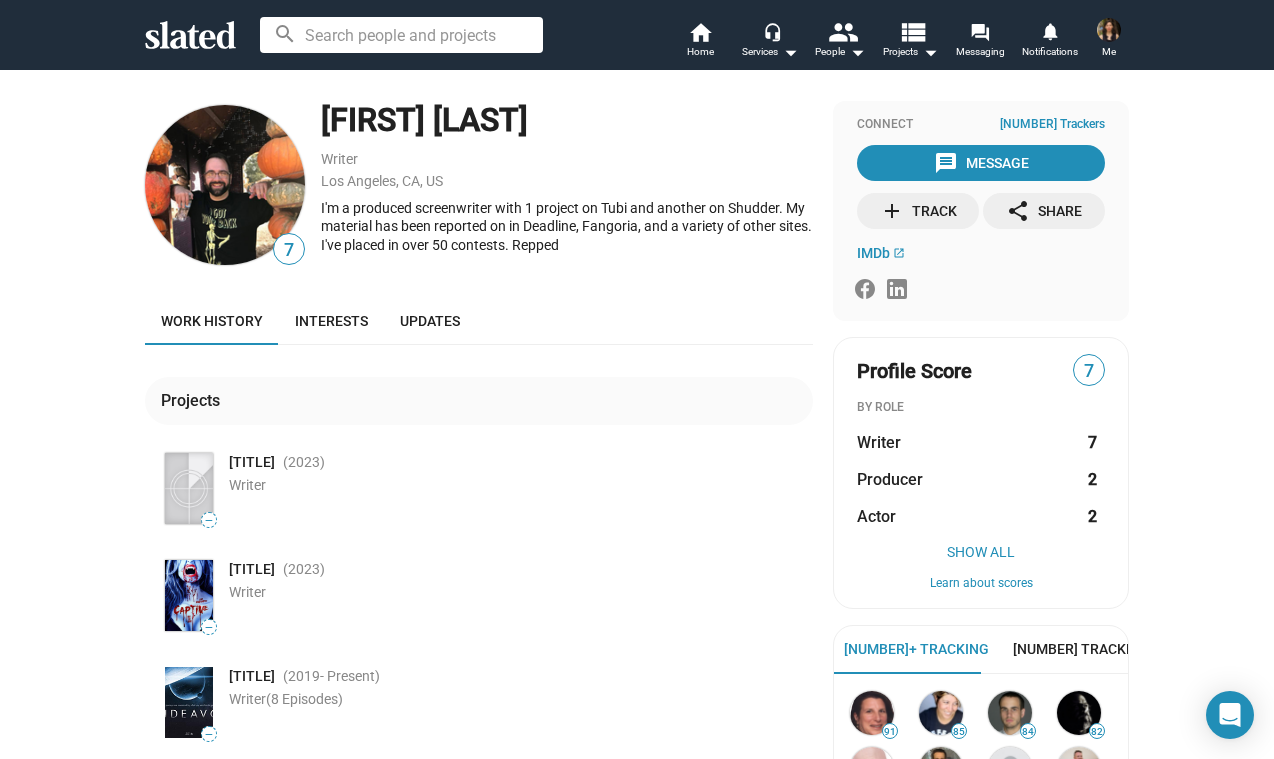 scroll, scrollTop: 0, scrollLeft: 0, axis: both 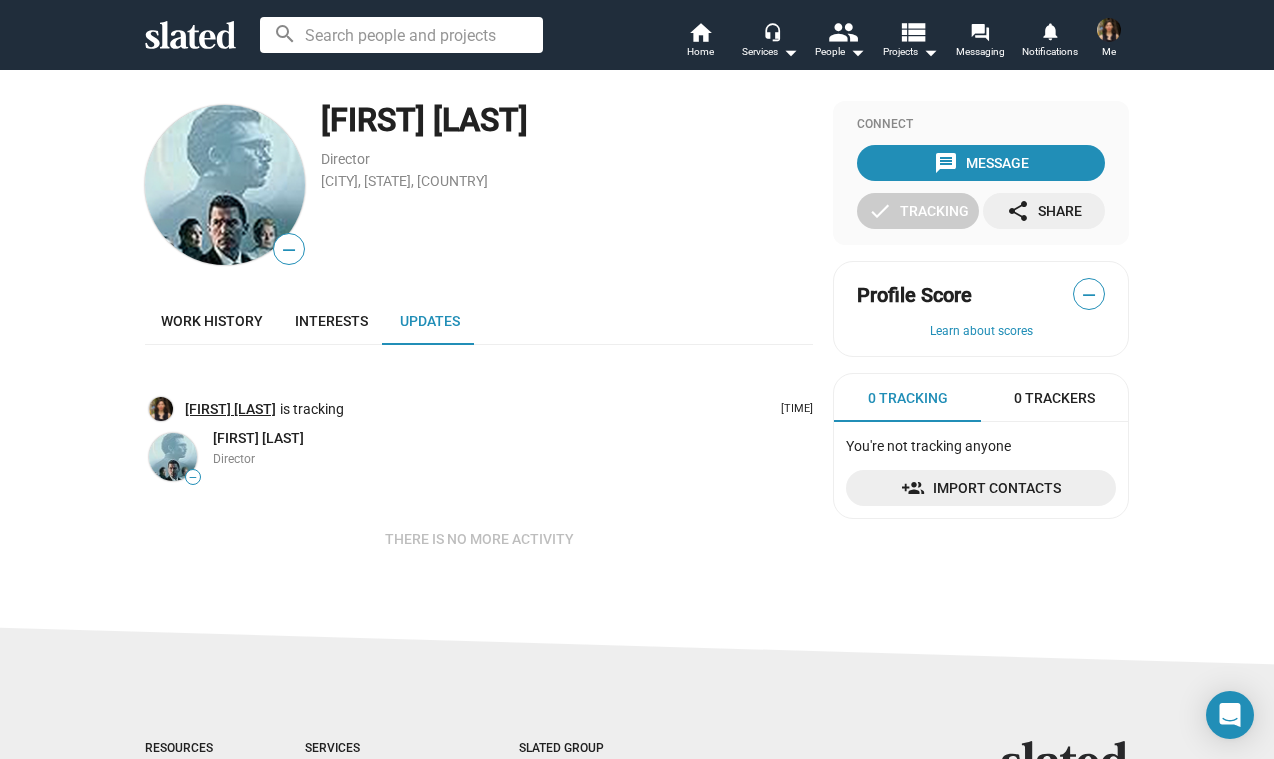 click on "[FIRST] [LAST]" 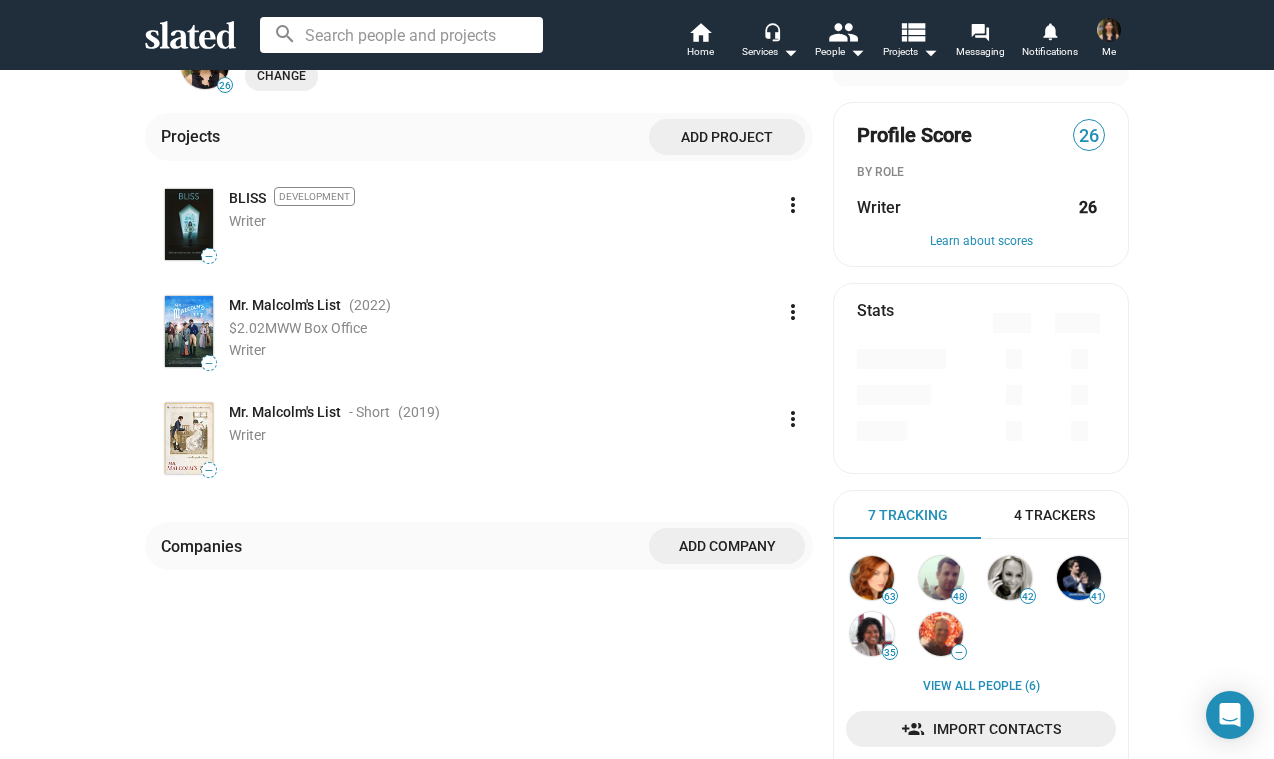 scroll, scrollTop: 378, scrollLeft: 0, axis: vertical 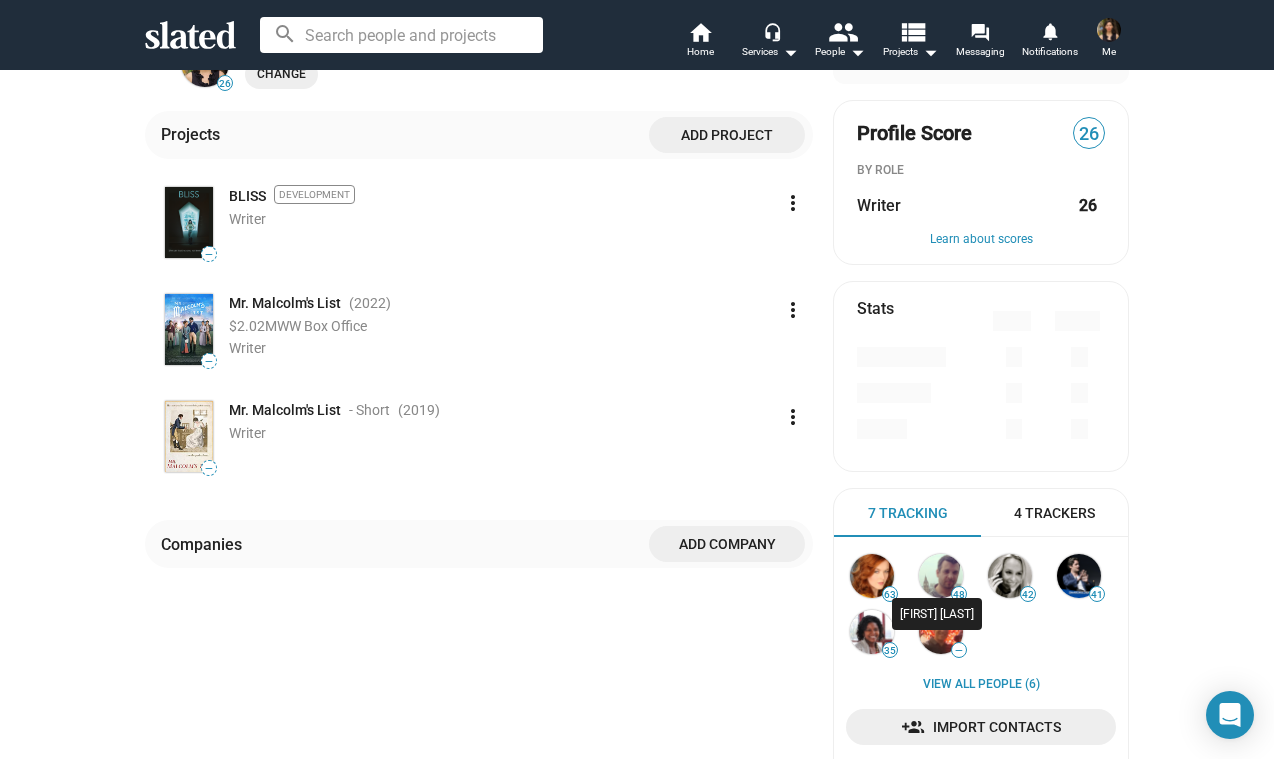 click at bounding box center (941, 576) 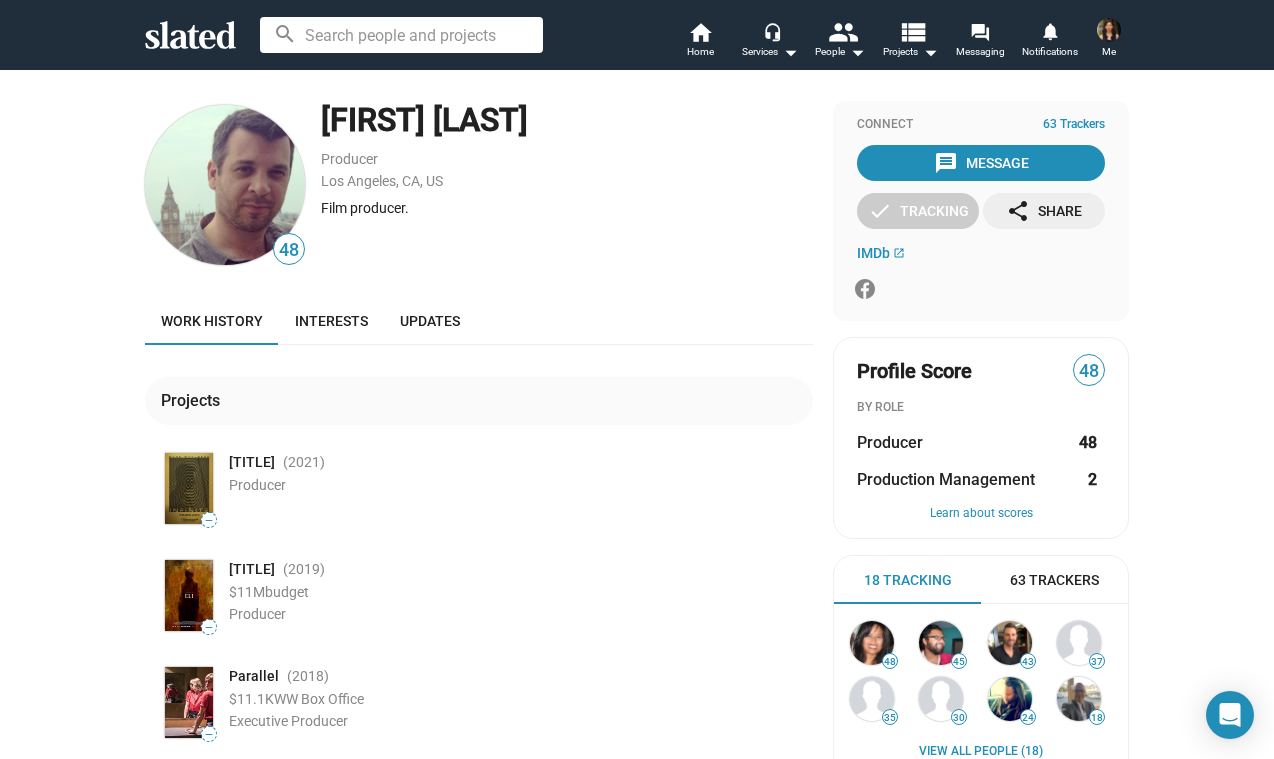 scroll, scrollTop: 0, scrollLeft: 0, axis: both 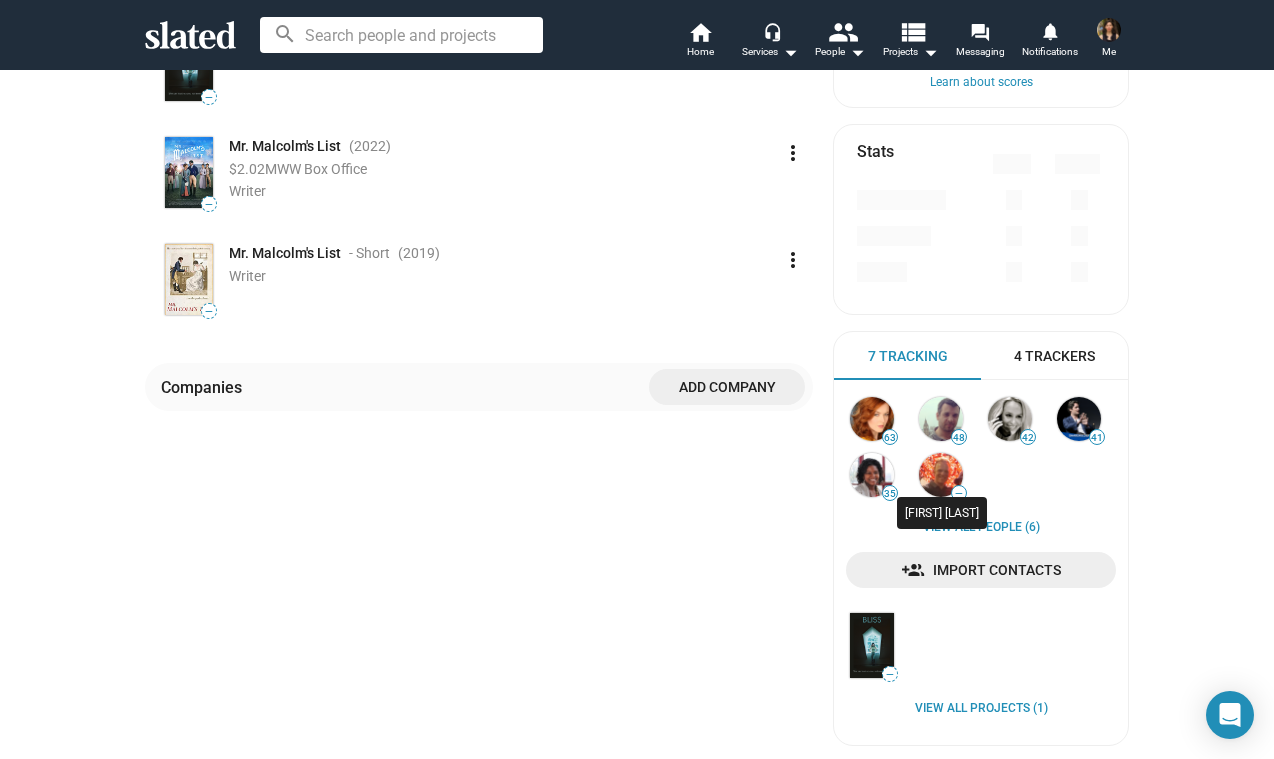 click at bounding box center [941, 475] 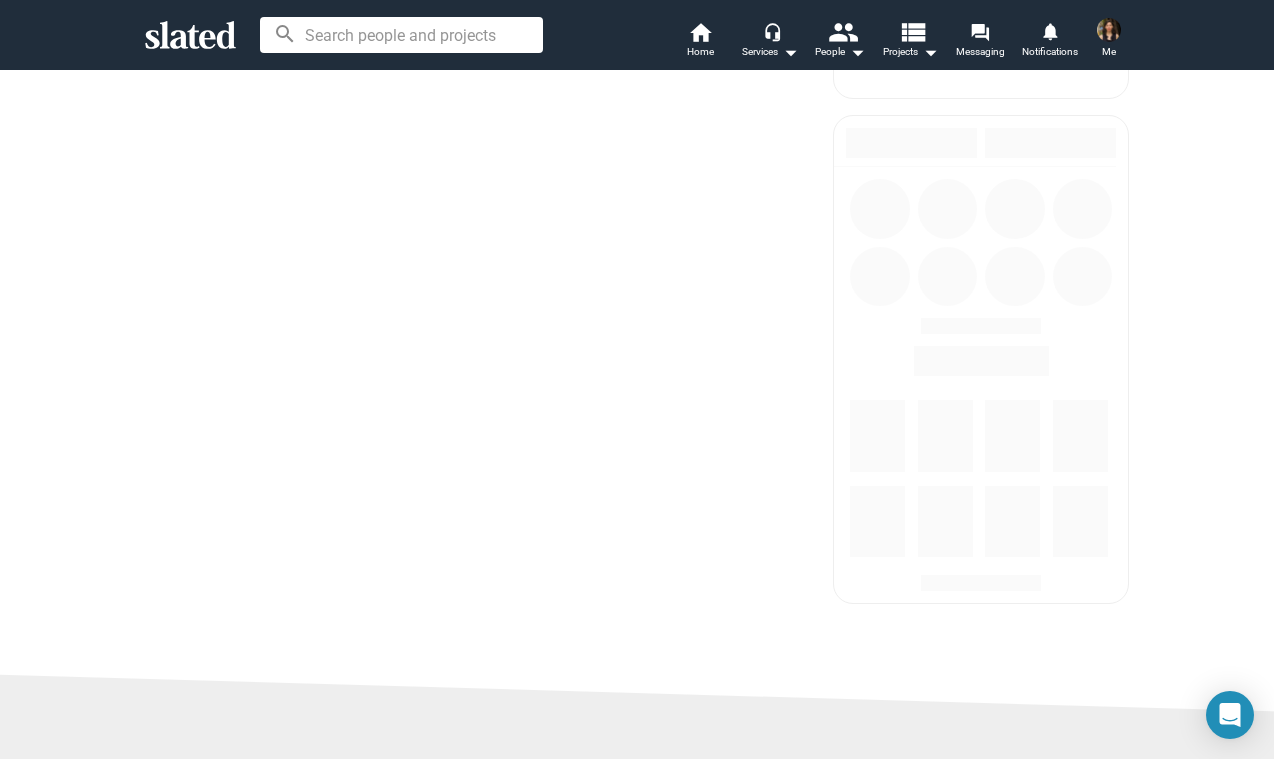 scroll, scrollTop: 0, scrollLeft: 0, axis: both 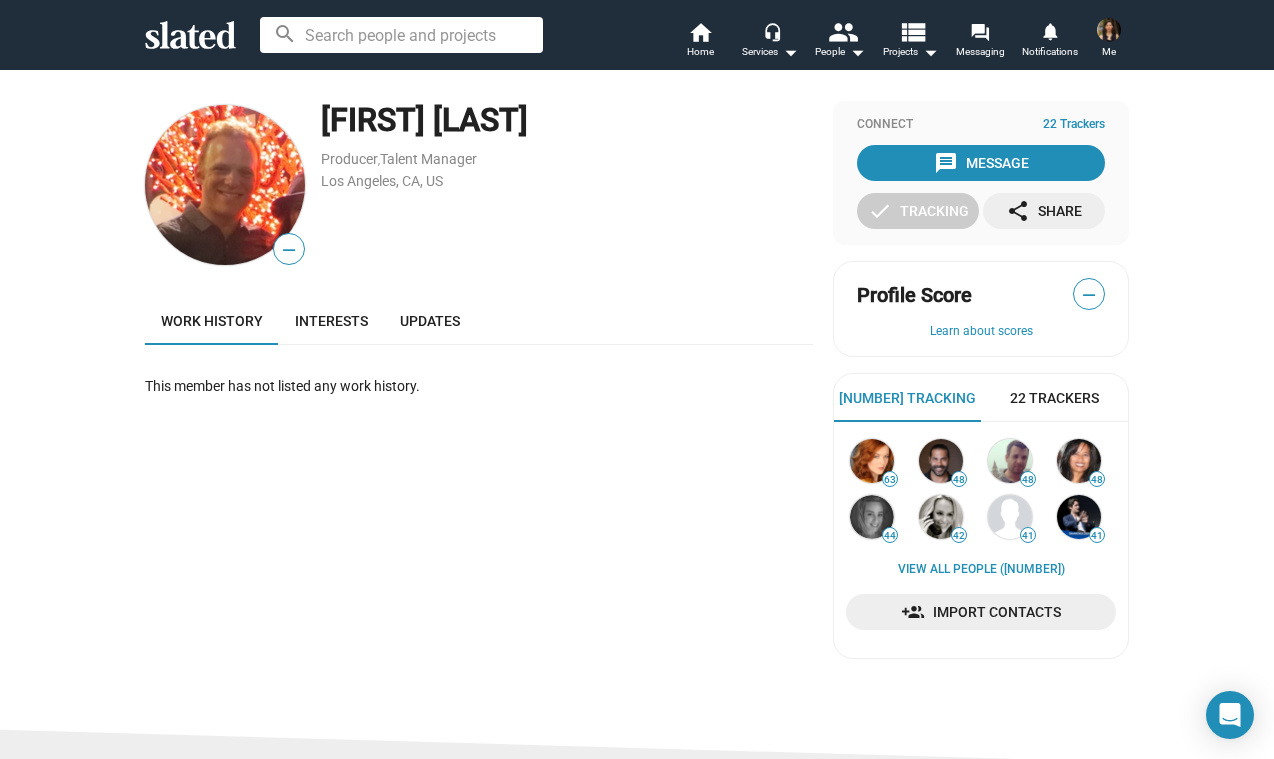 click on "[NUMBER] Tracking" at bounding box center (907, 398) 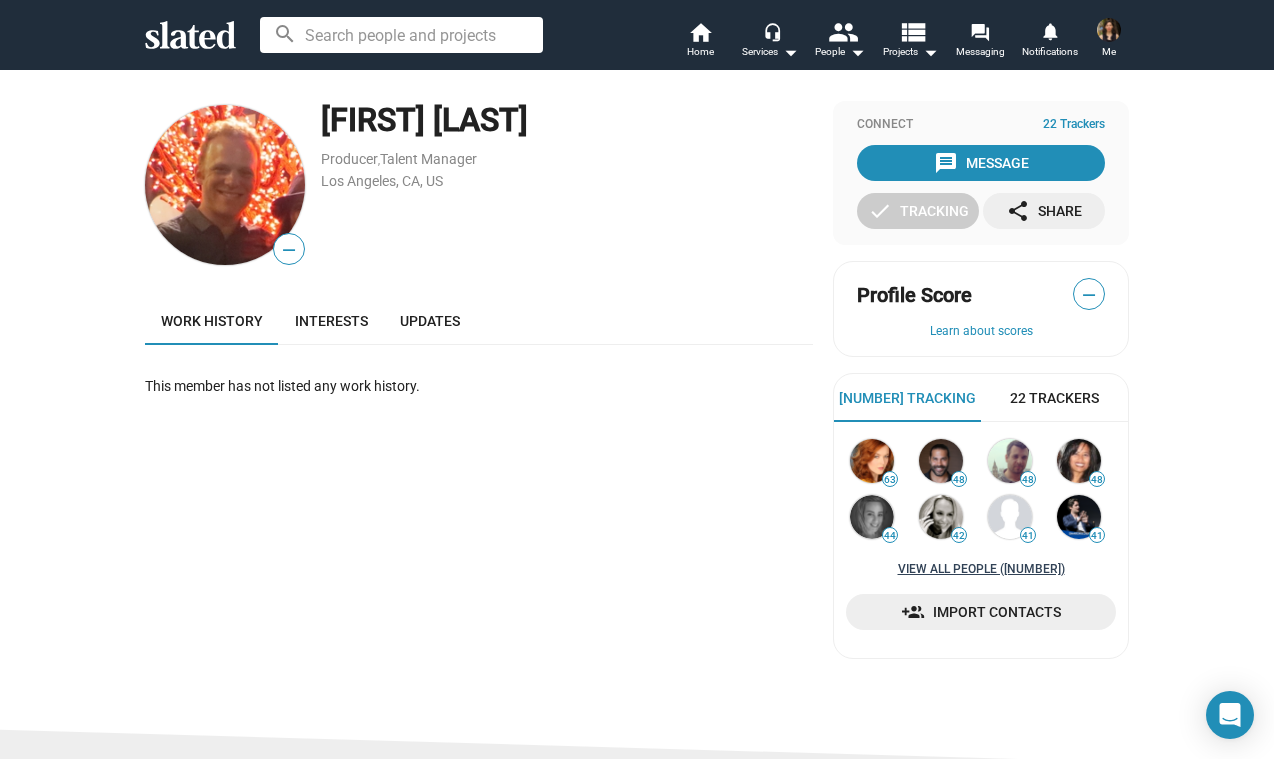 click on "View all People ([NUMBER])" at bounding box center [981, 570] 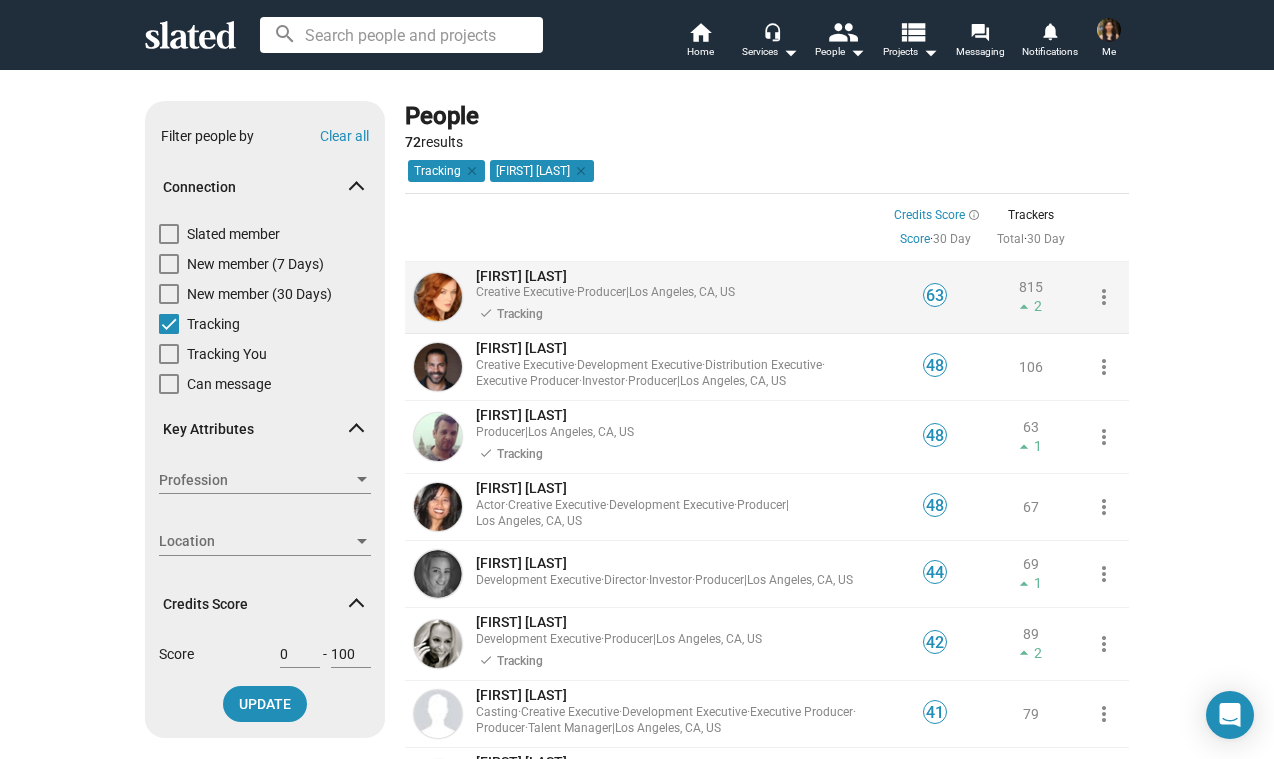 click on "[FIRST] [LAST]" 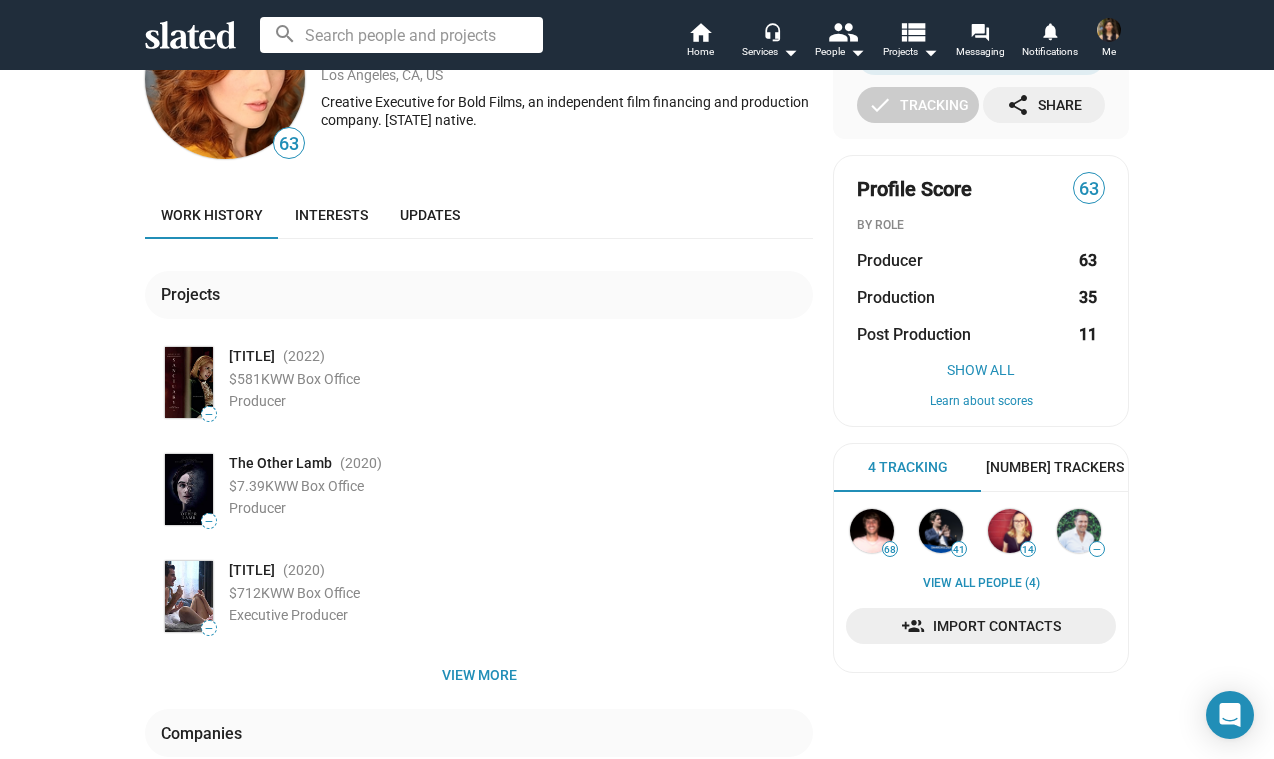 scroll, scrollTop: 0, scrollLeft: 0, axis: both 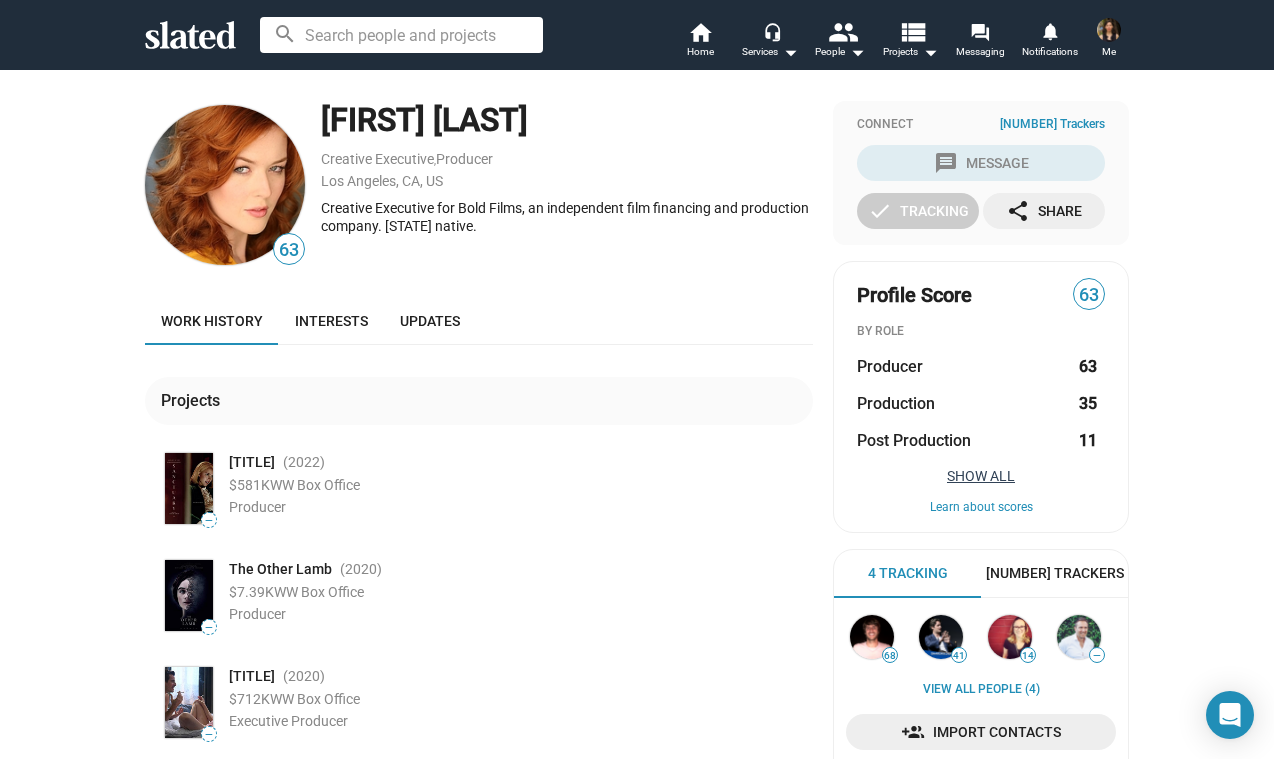click on "Show All" 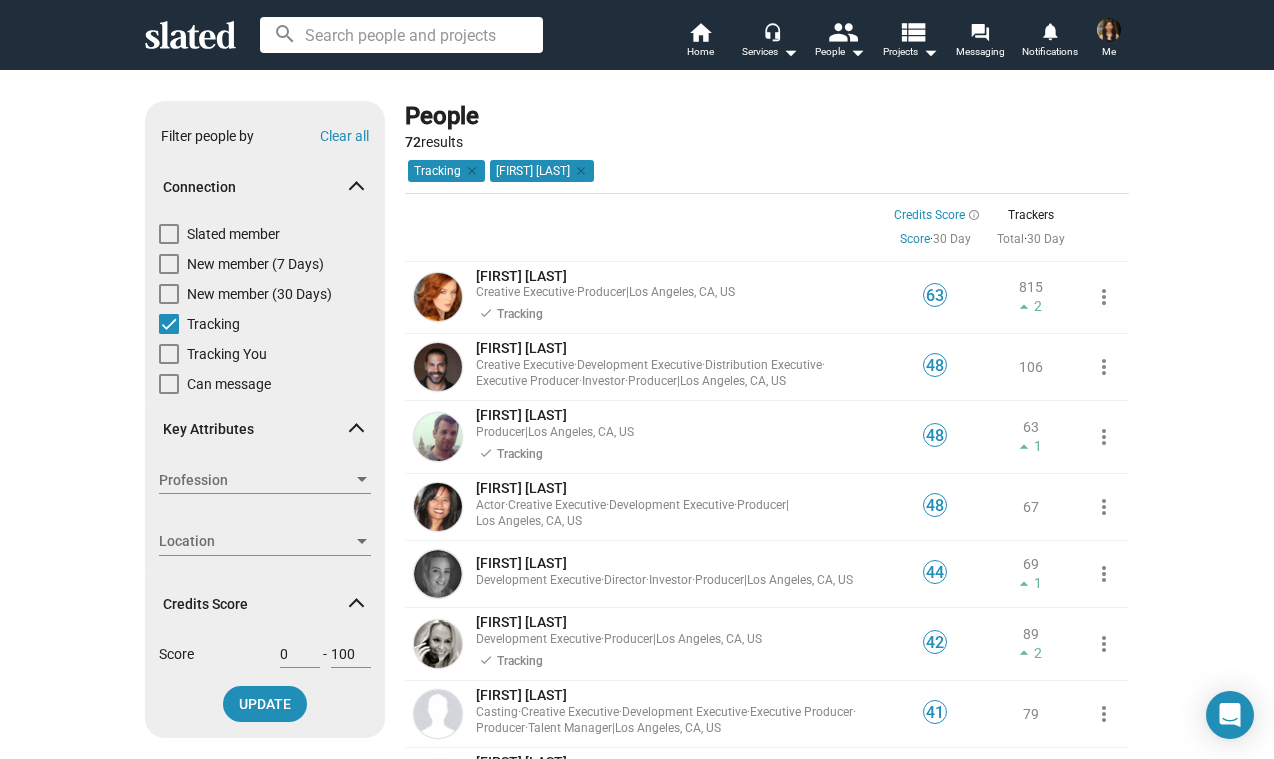 click at bounding box center [1109, 30] 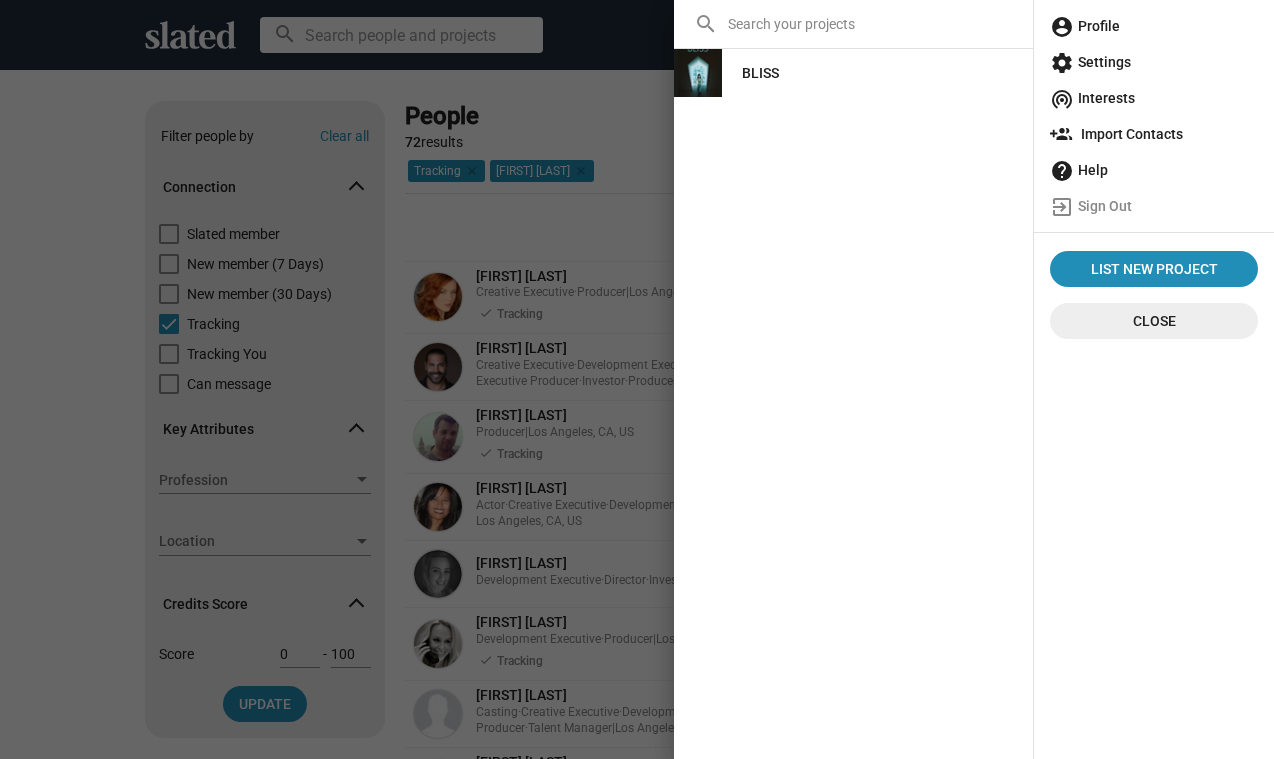 click on "account_circle Profile" 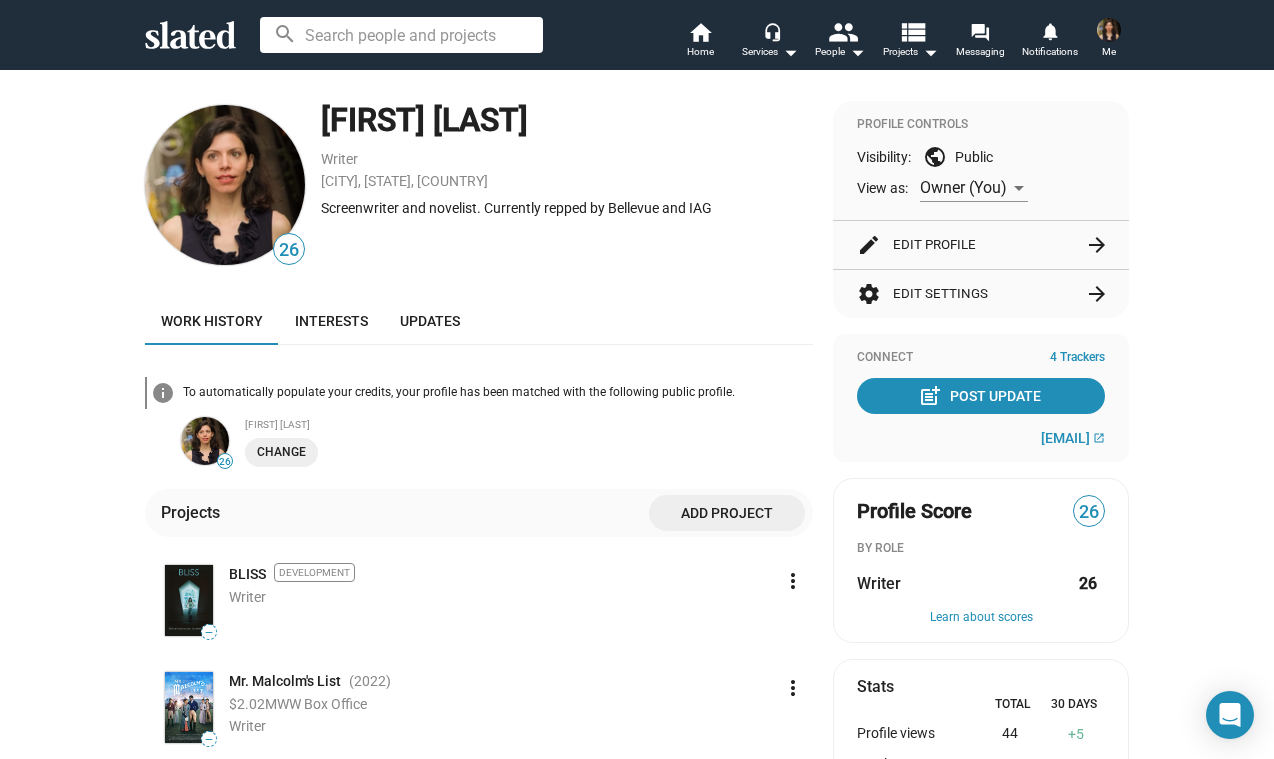 scroll, scrollTop: 0, scrollLeft: 0, axis: both 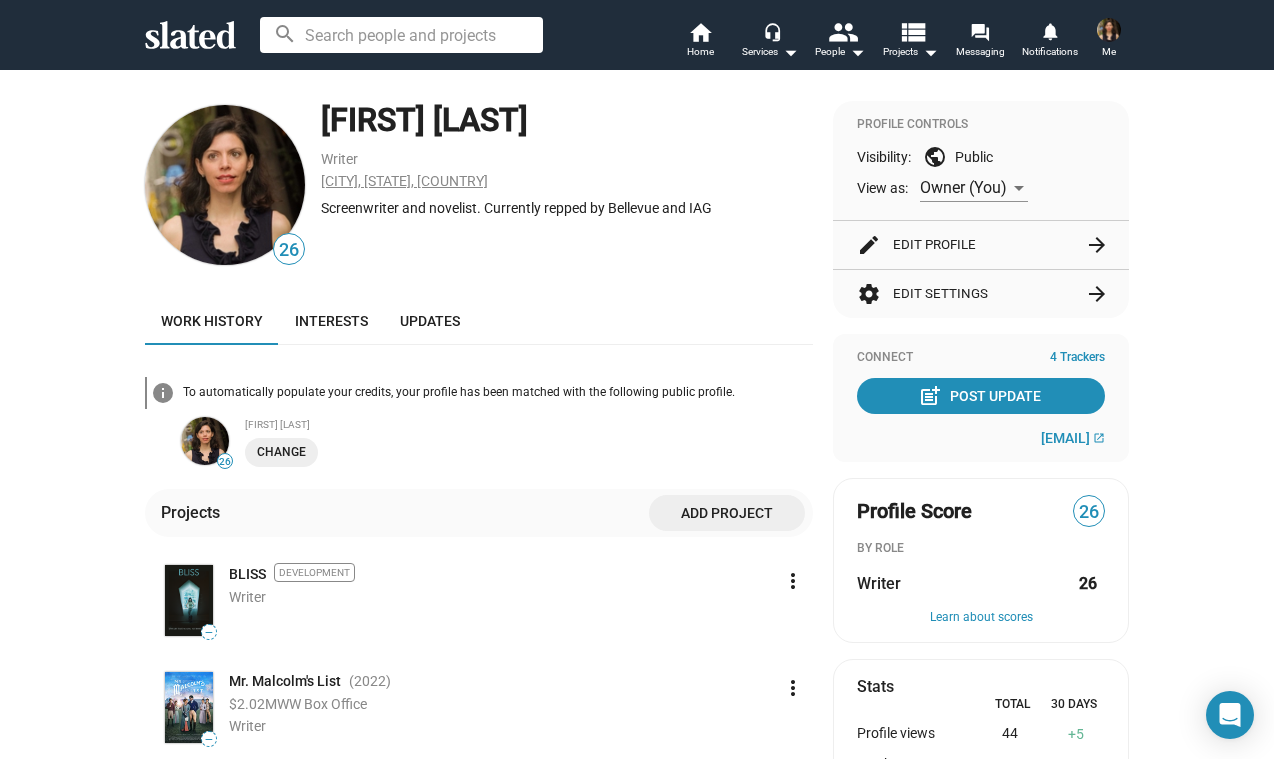 click on "[CITY], [STATE], [COUNTRY]" 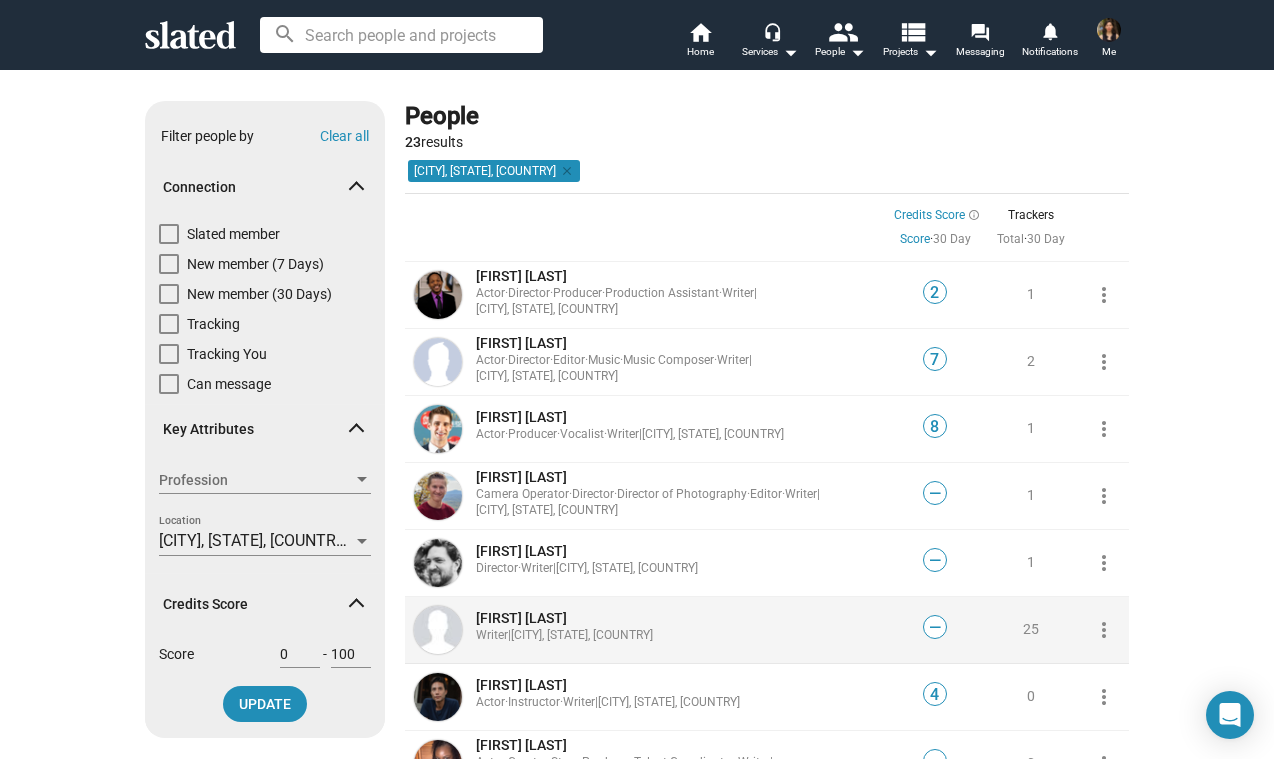 click on "[FIRST] [LAST]" 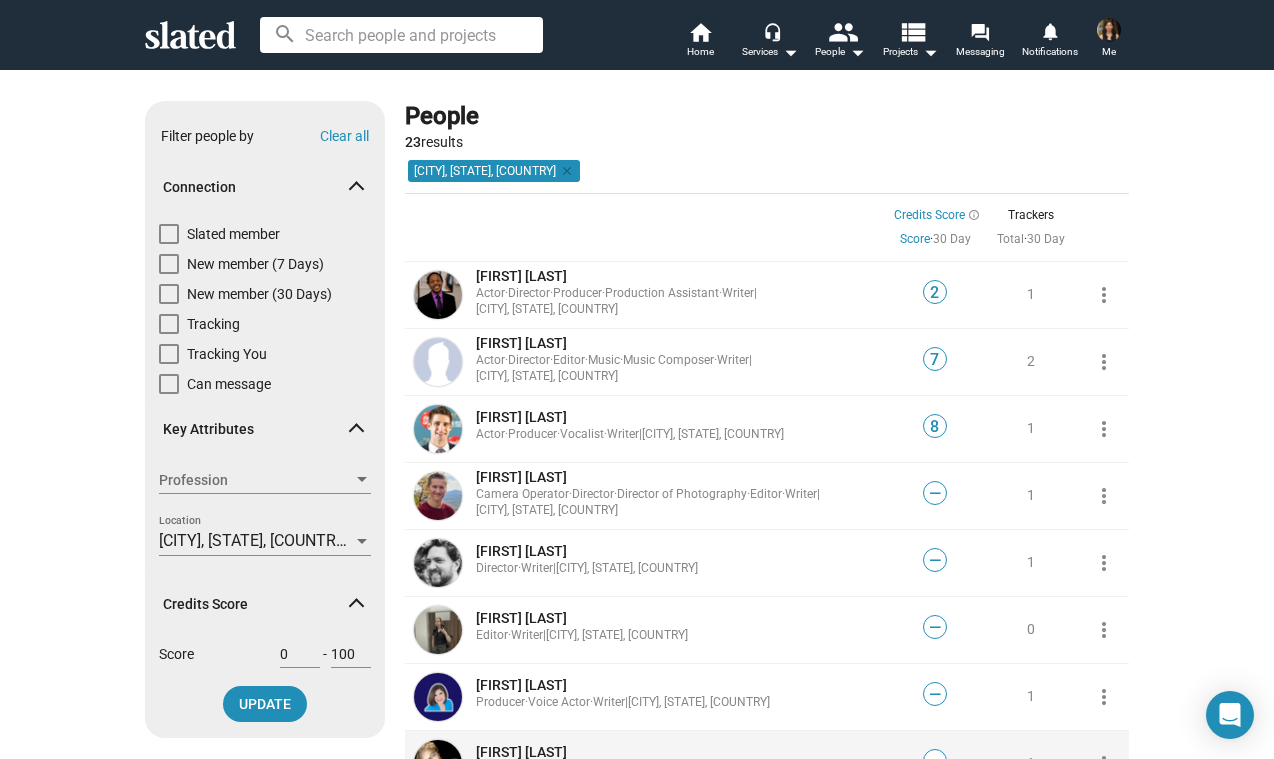 scroll, scrollTop: 0, scrollLeft: 0, axis: both 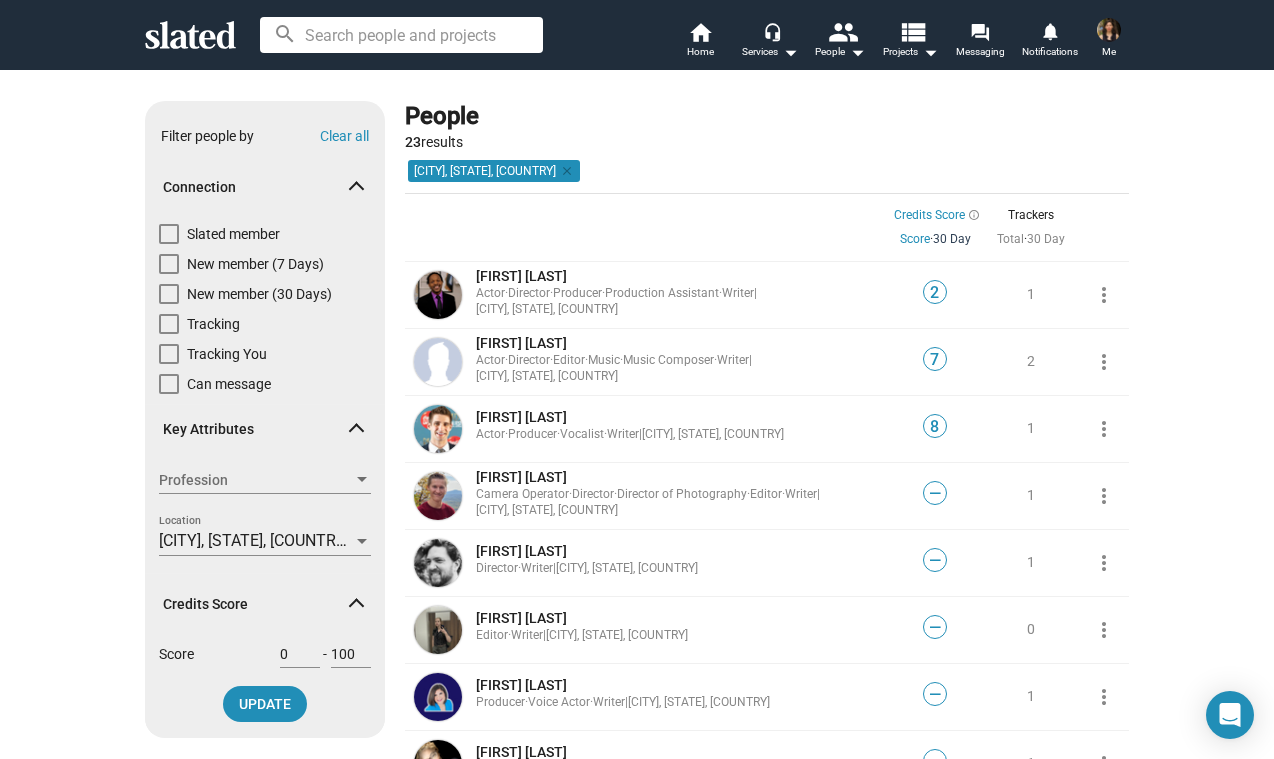 click on "30 Day" 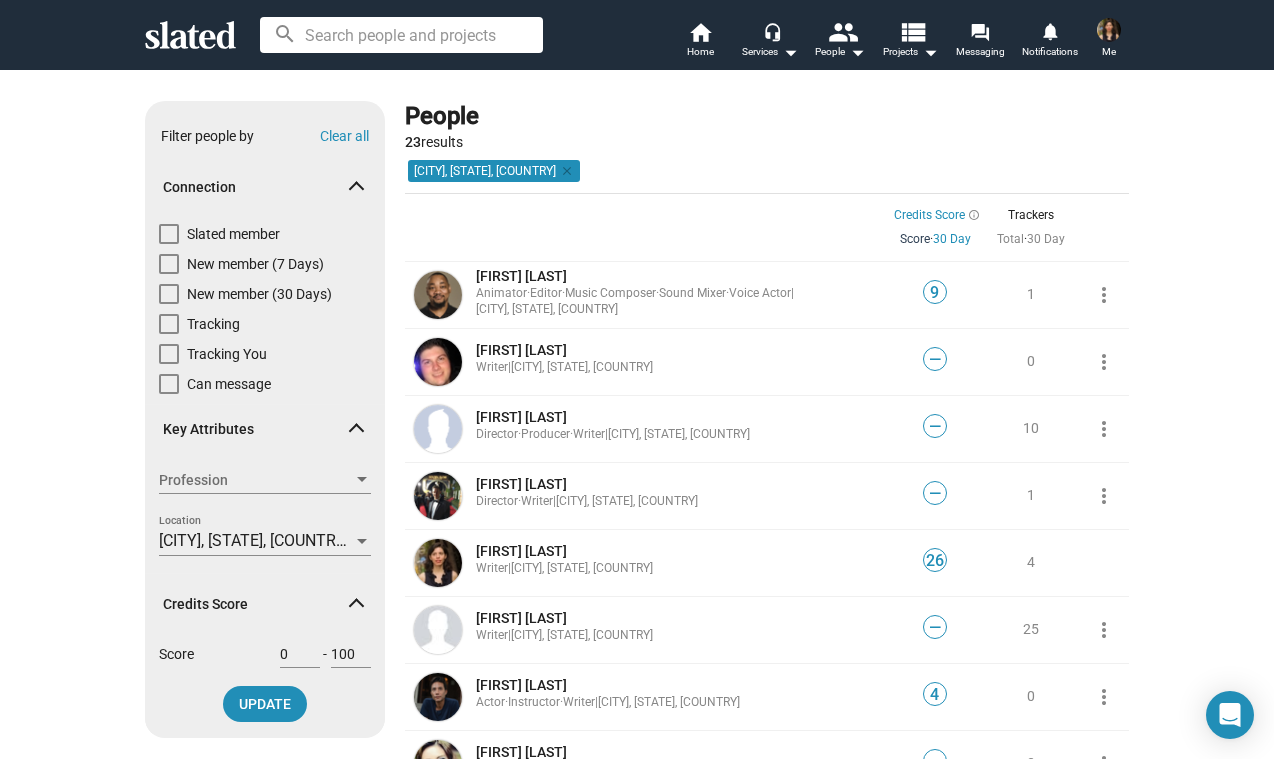 click on "Score" 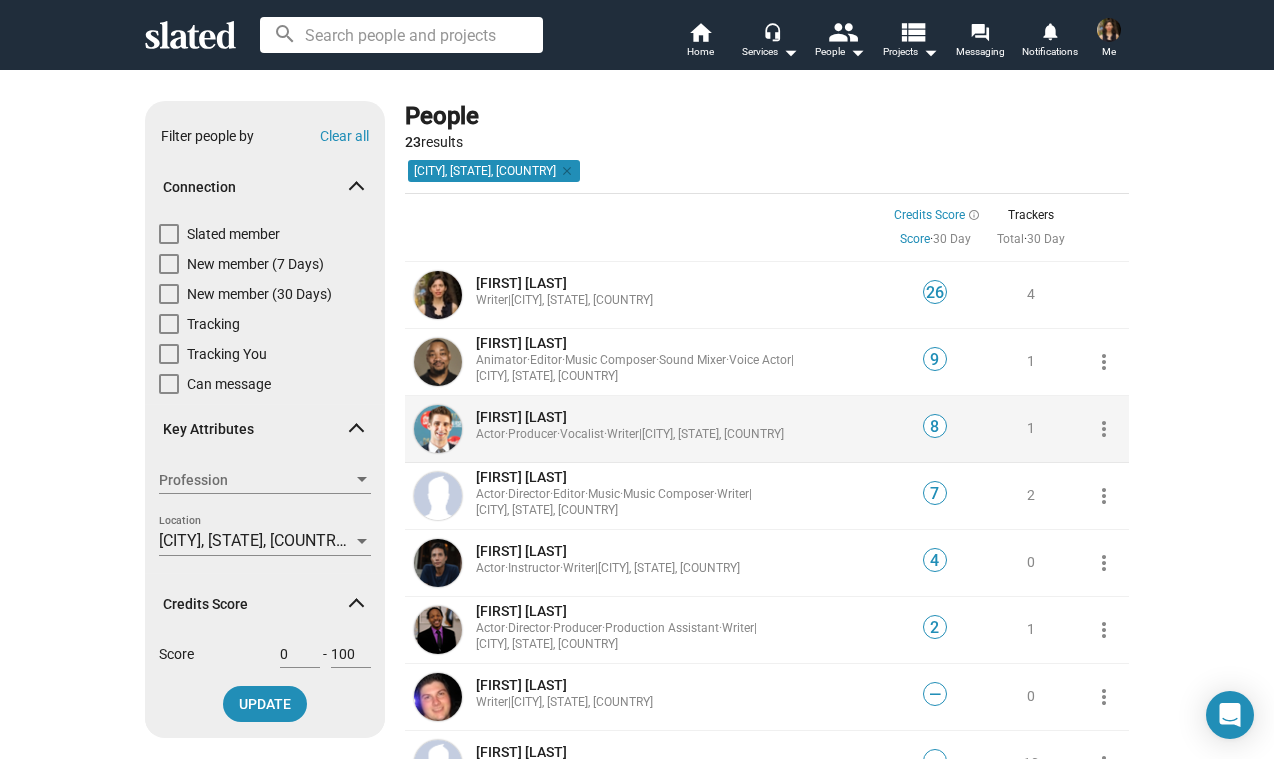 click on "[FIRST] [LAST]" 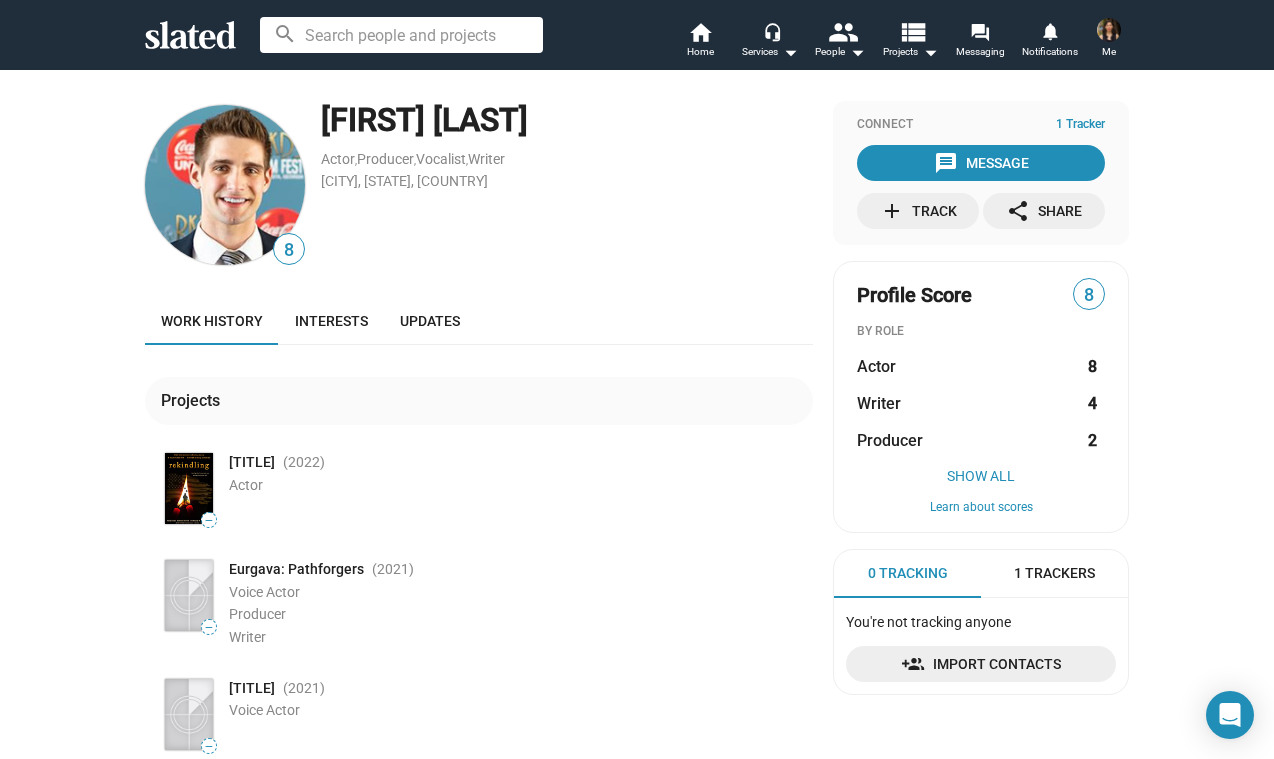 click 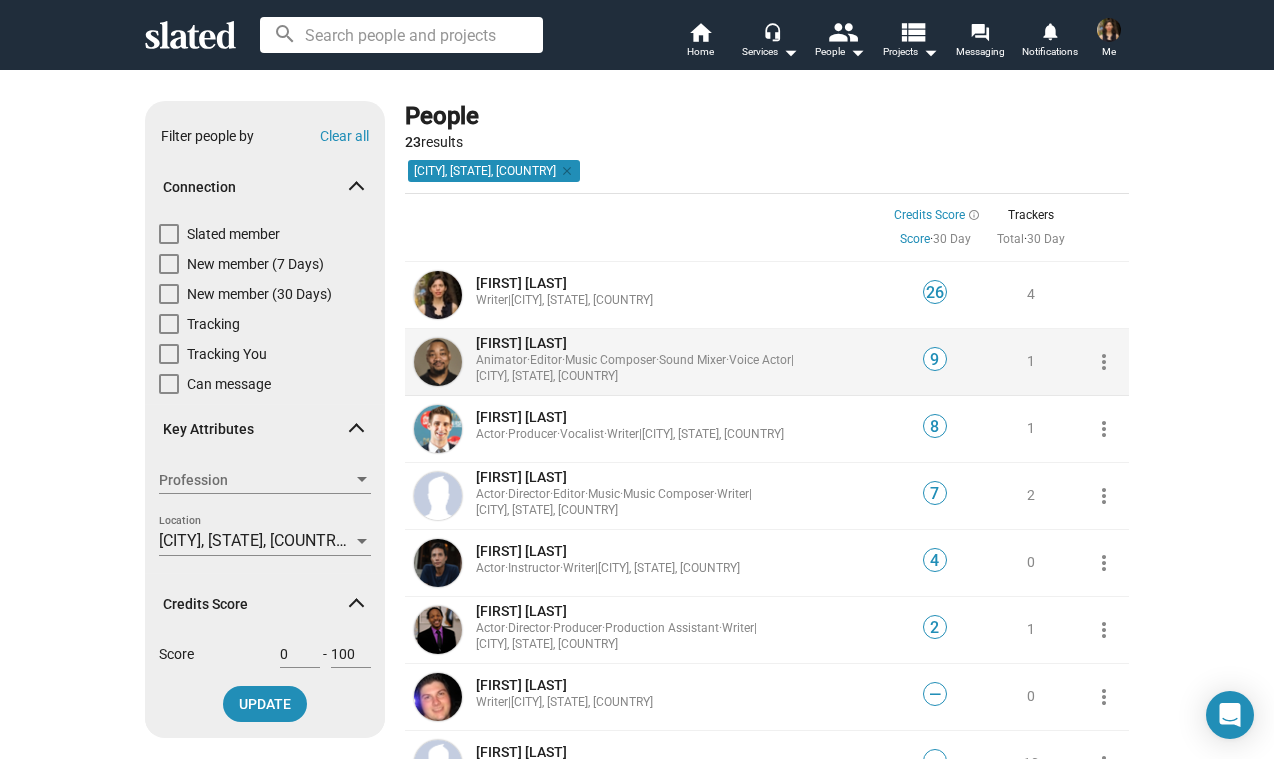 click on "[FIRST] [LAST]" 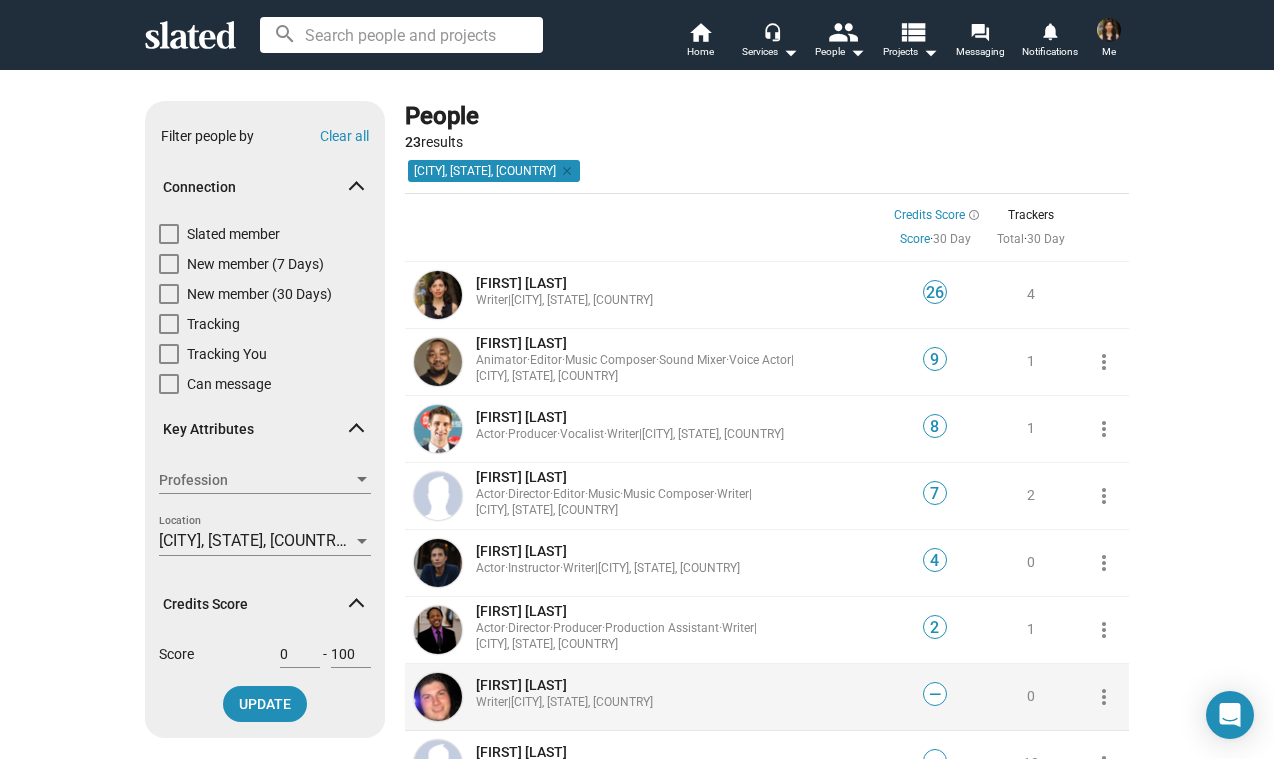 scroll, scrollTop: 0, scrollLeft: 0, axis: both 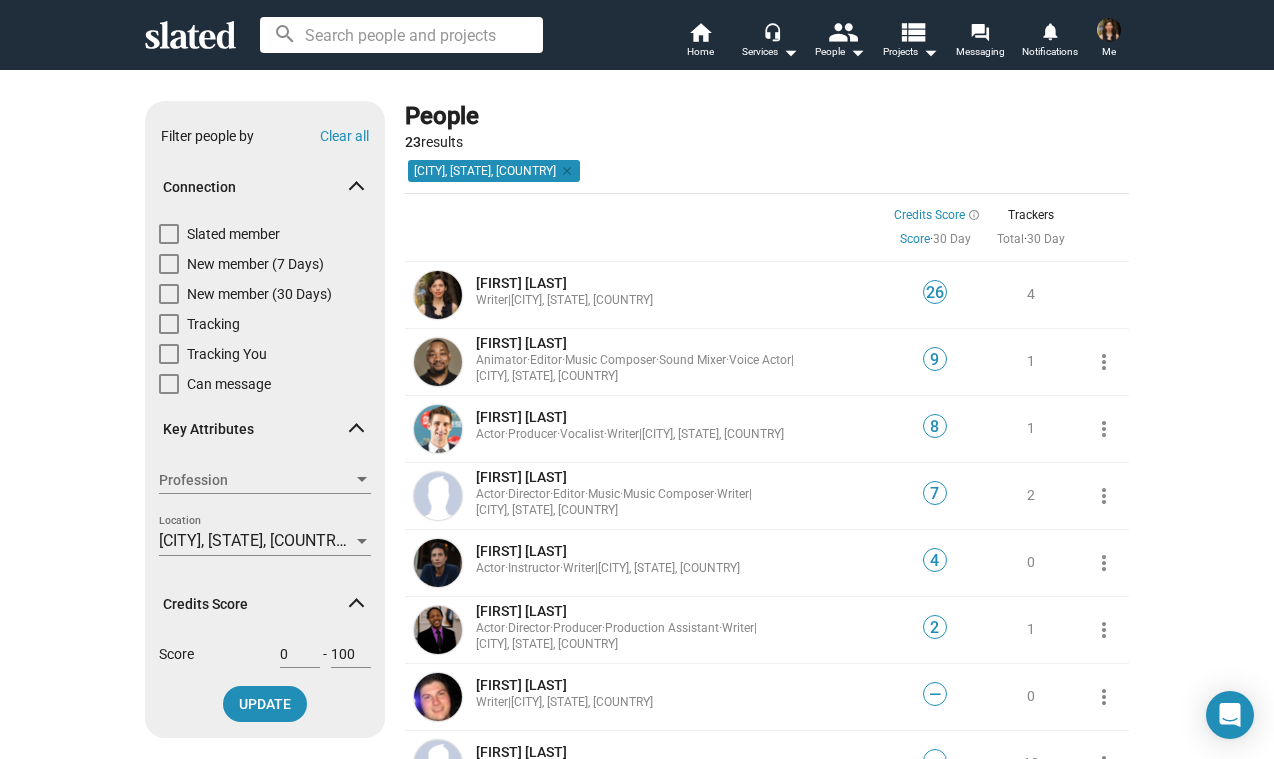 click at bounding box center (1109, 30) 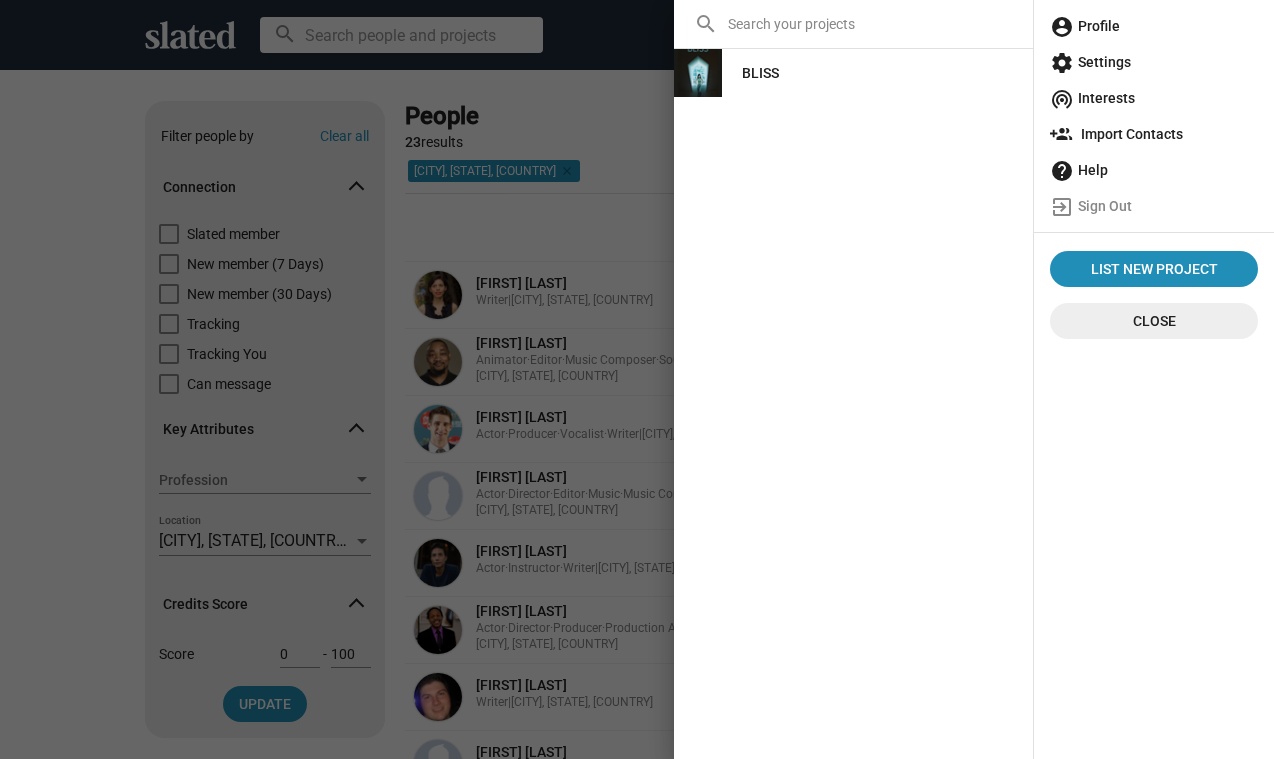 click on "account_circle Profile" 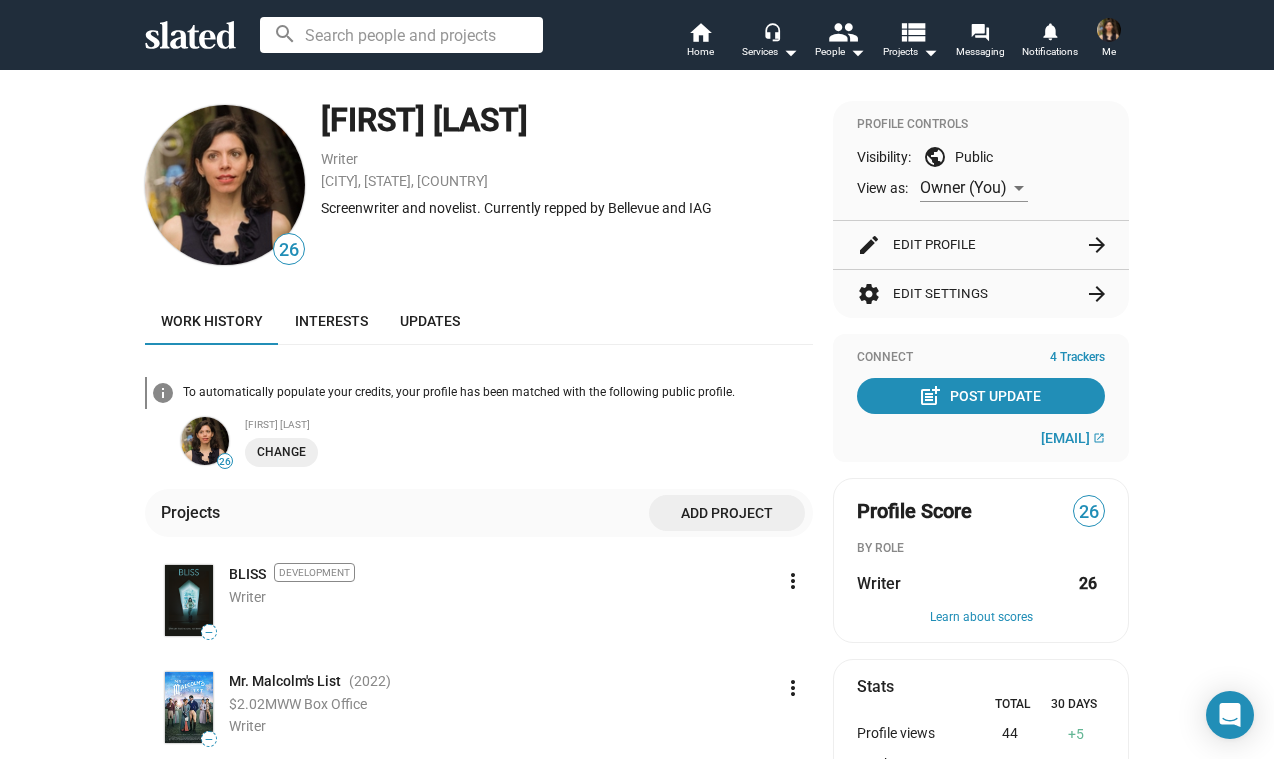 scroll, scrollTop: 0, scrollLeft: 0, axis: both 